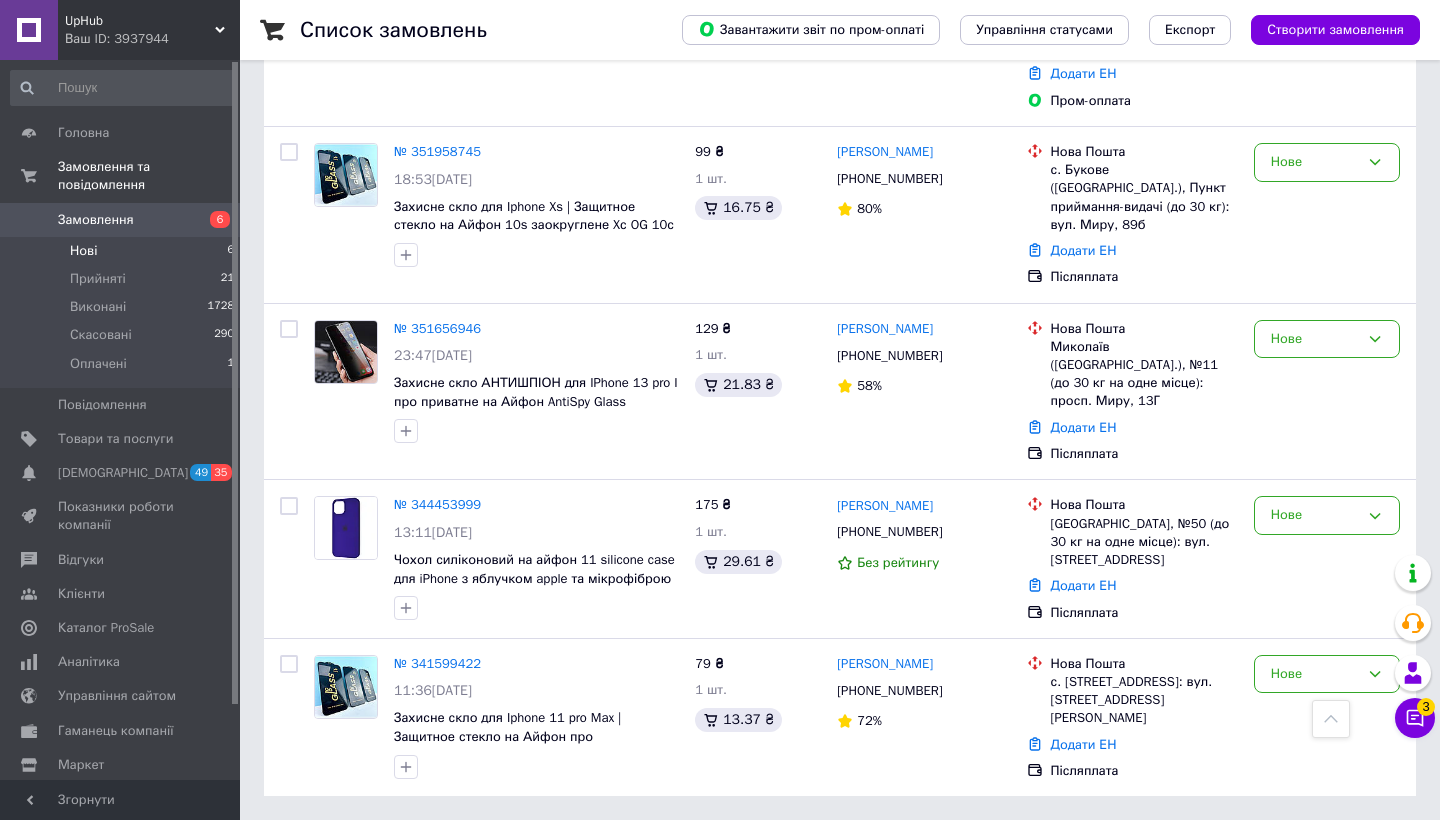 scroll, scrollTop: 692, scrollLeft: 0, axis: vertical 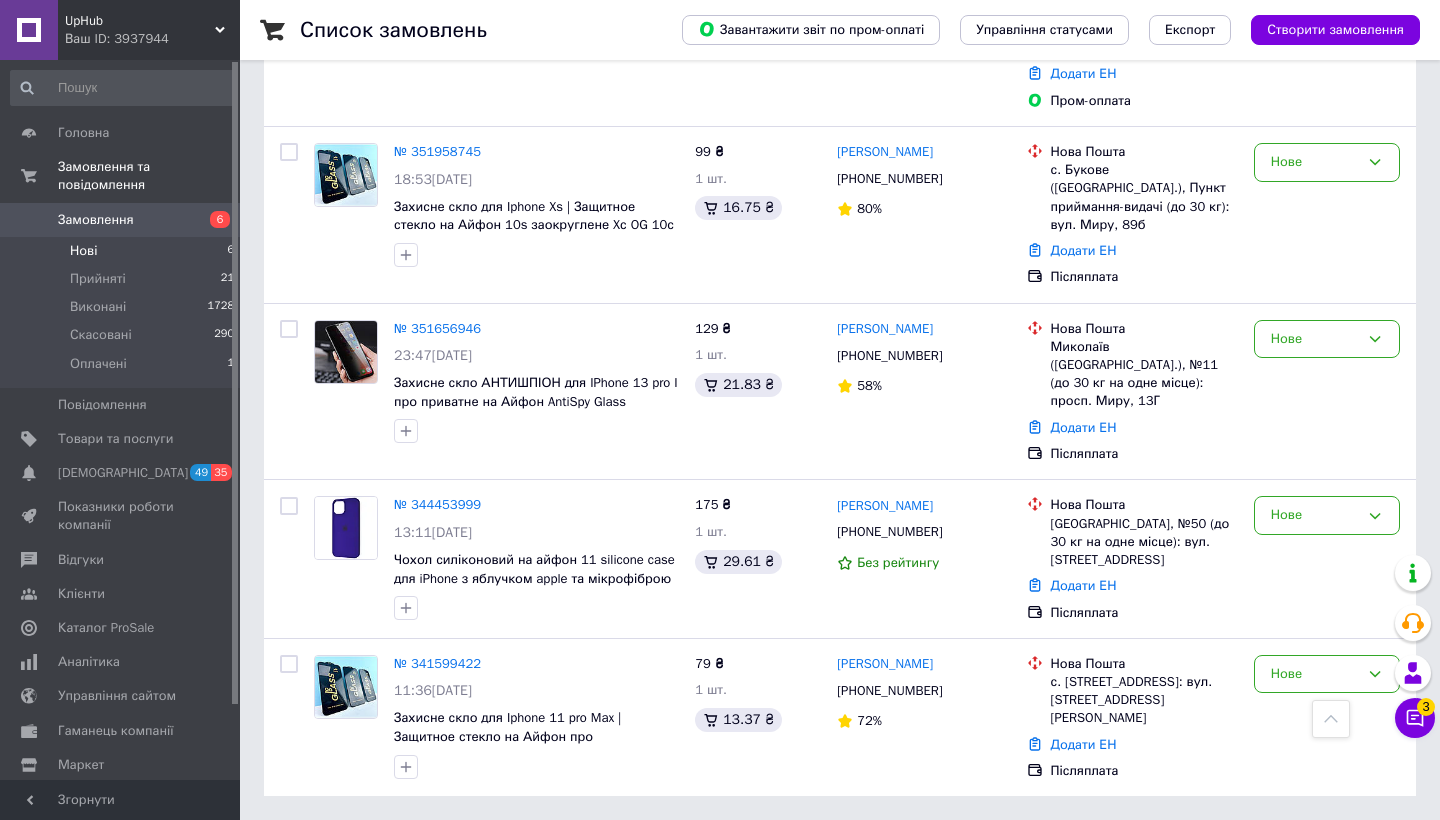 click on "Нове" at bounding box center [1315, 674] 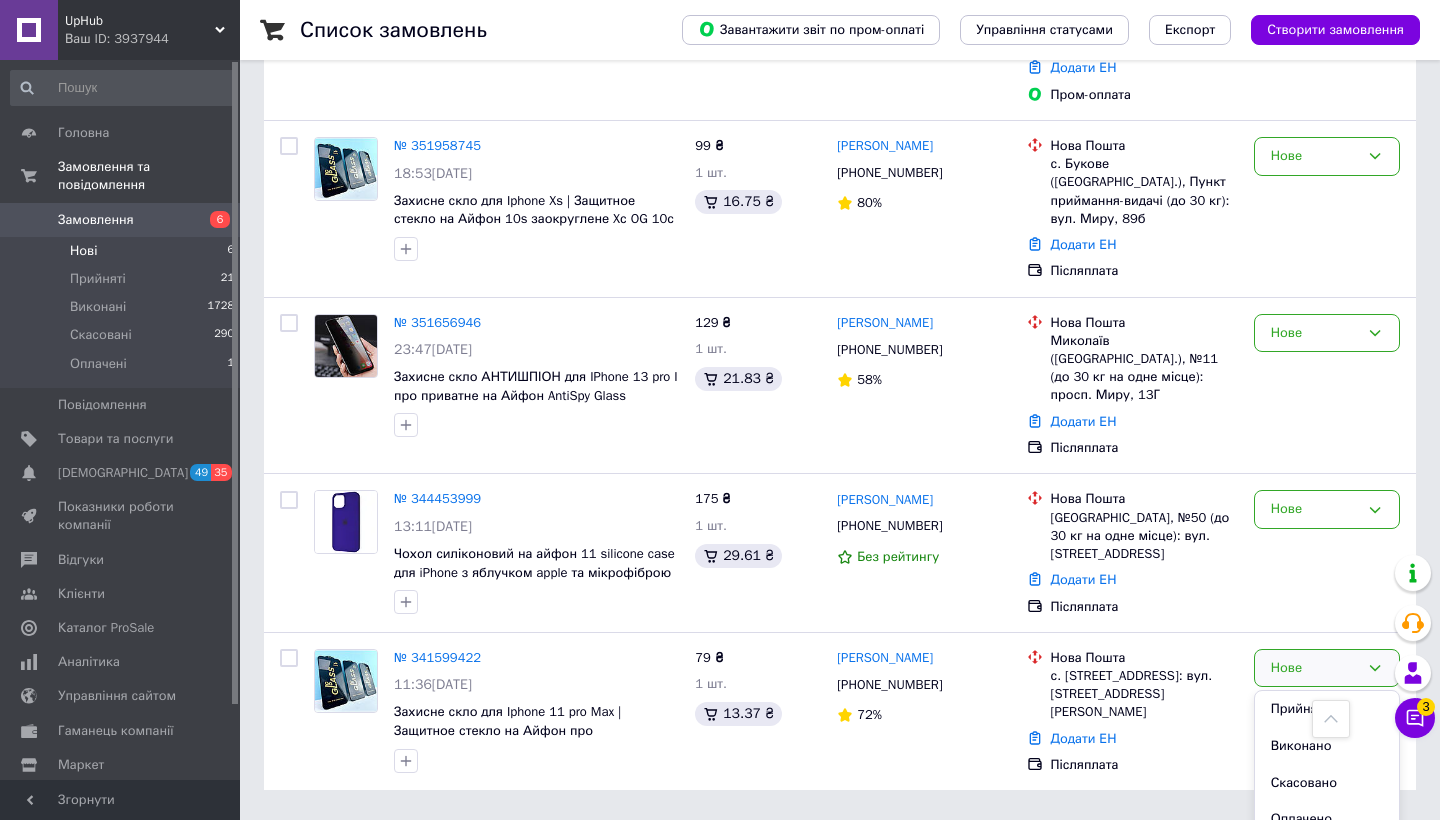 click on "Скасовано" at bounding box center [1327, 783] 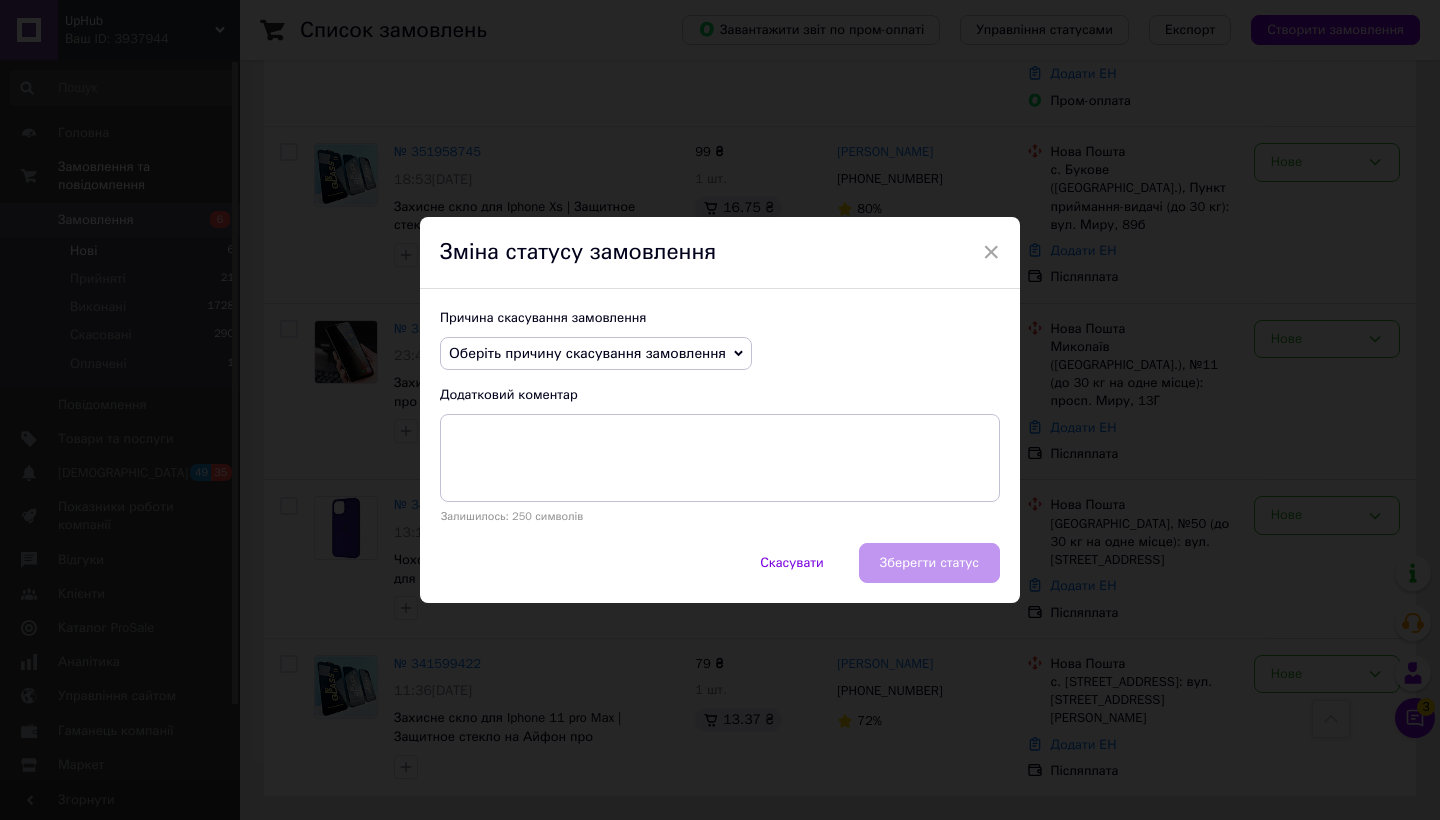 click on "Оберіть причину скасування замовлення" at bounding box center [596, 354] 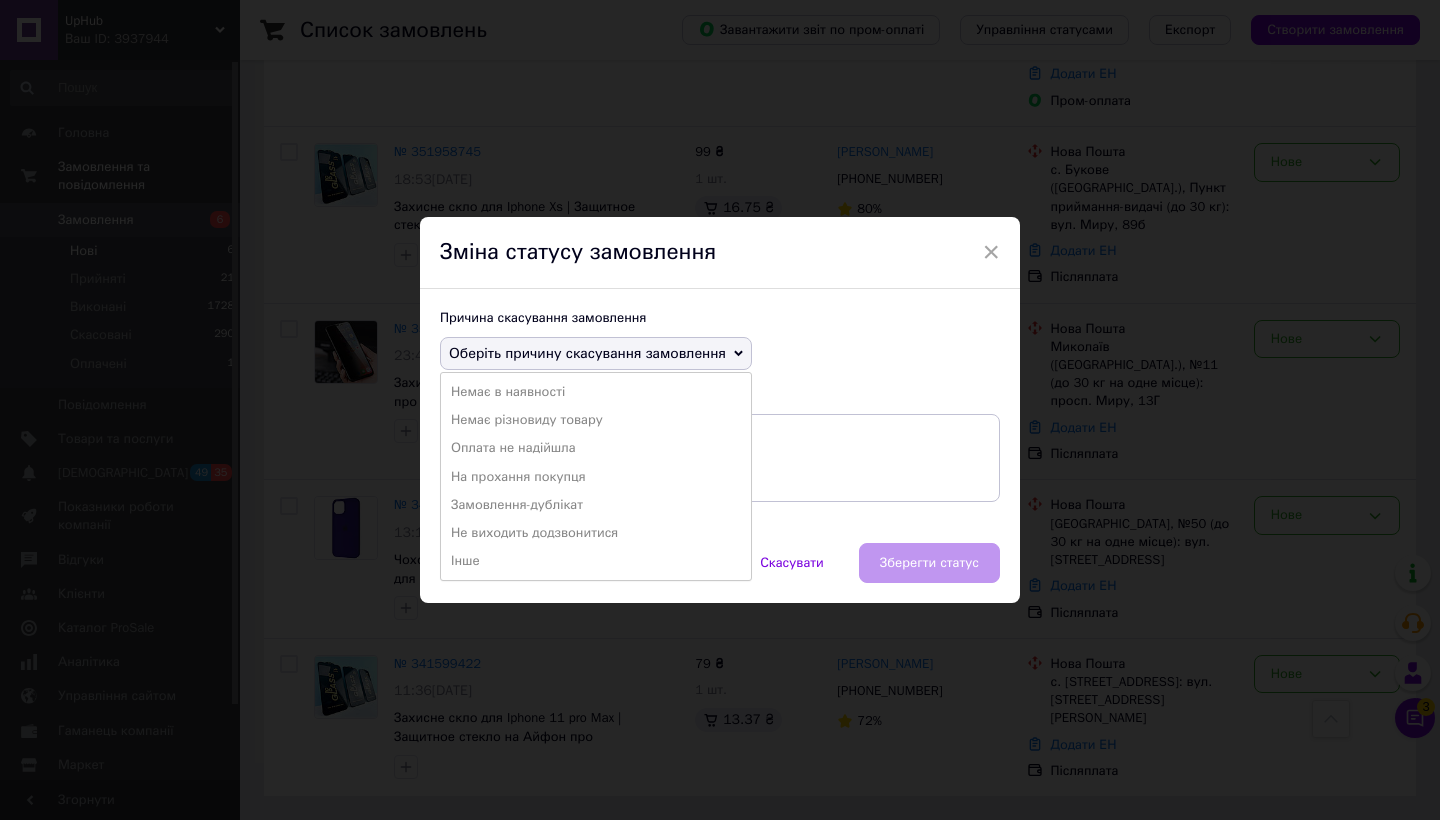 click on "На прохання покупця" at bounding box center [596, 477] 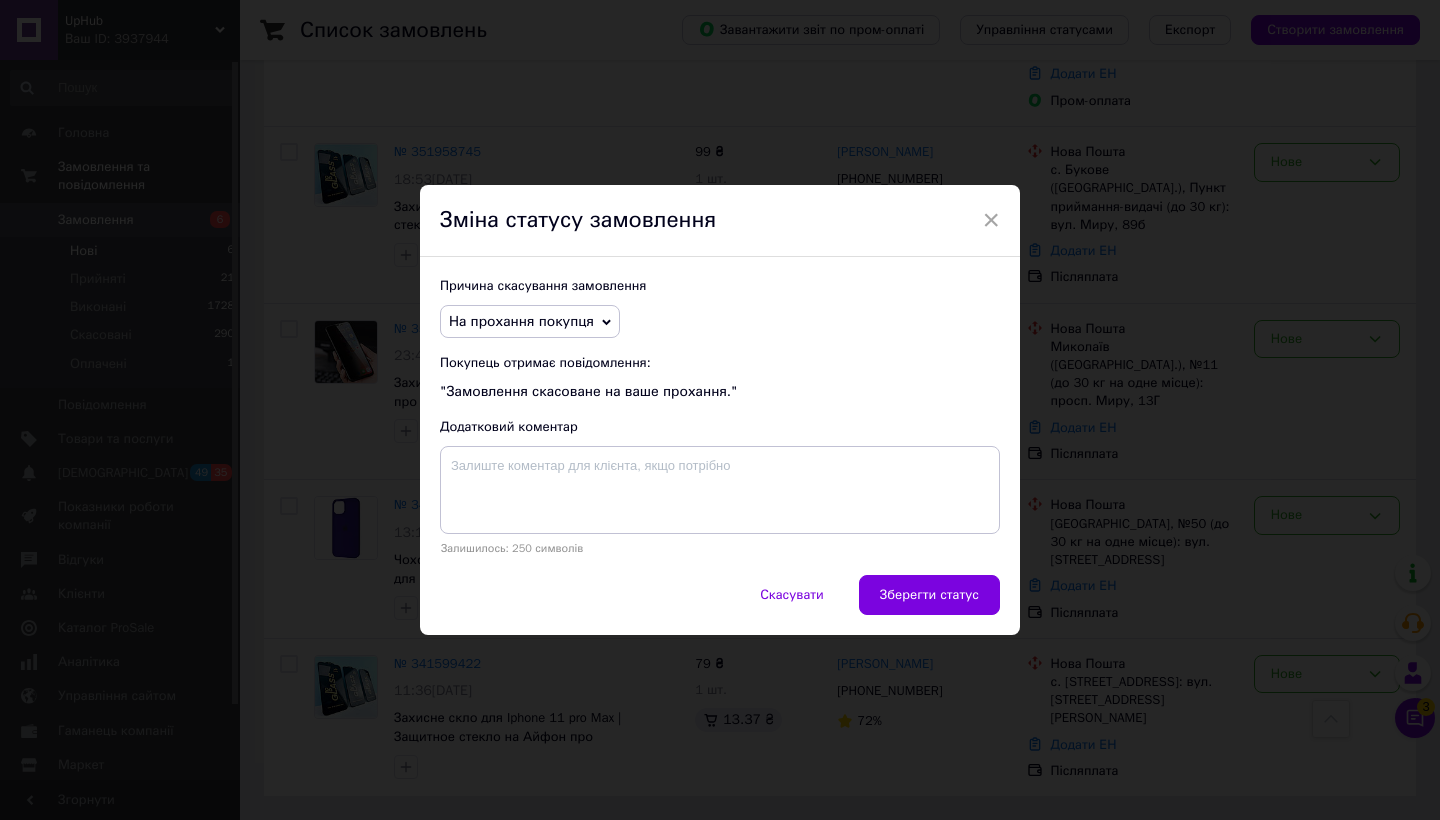 click on "Зберегти статус" at bounding box center [929, 595] 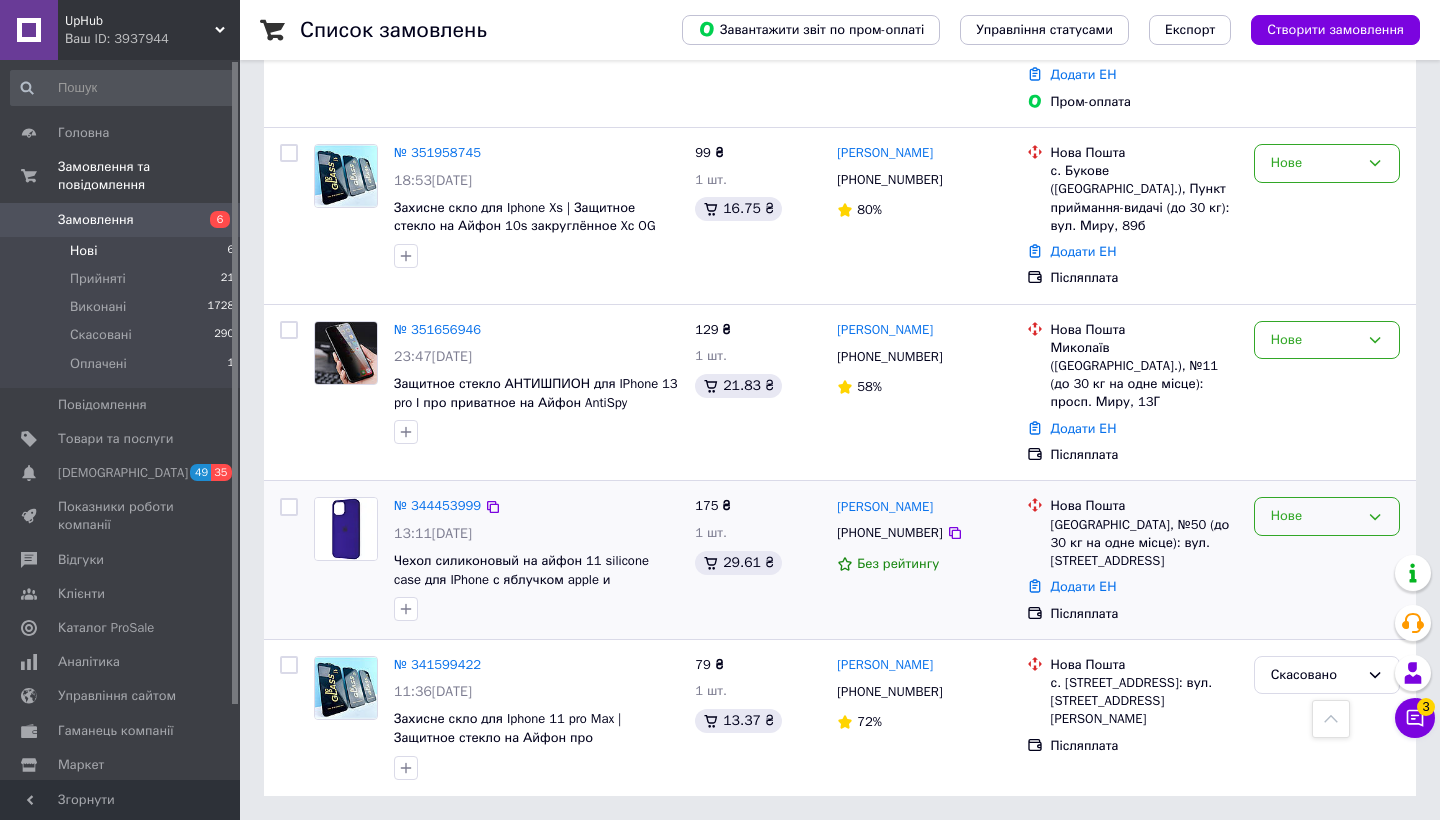 drag, startPoint x: 510, startPoint y: 475, endPoint x: 1287, endPoint y: 505, distance: 777.5789 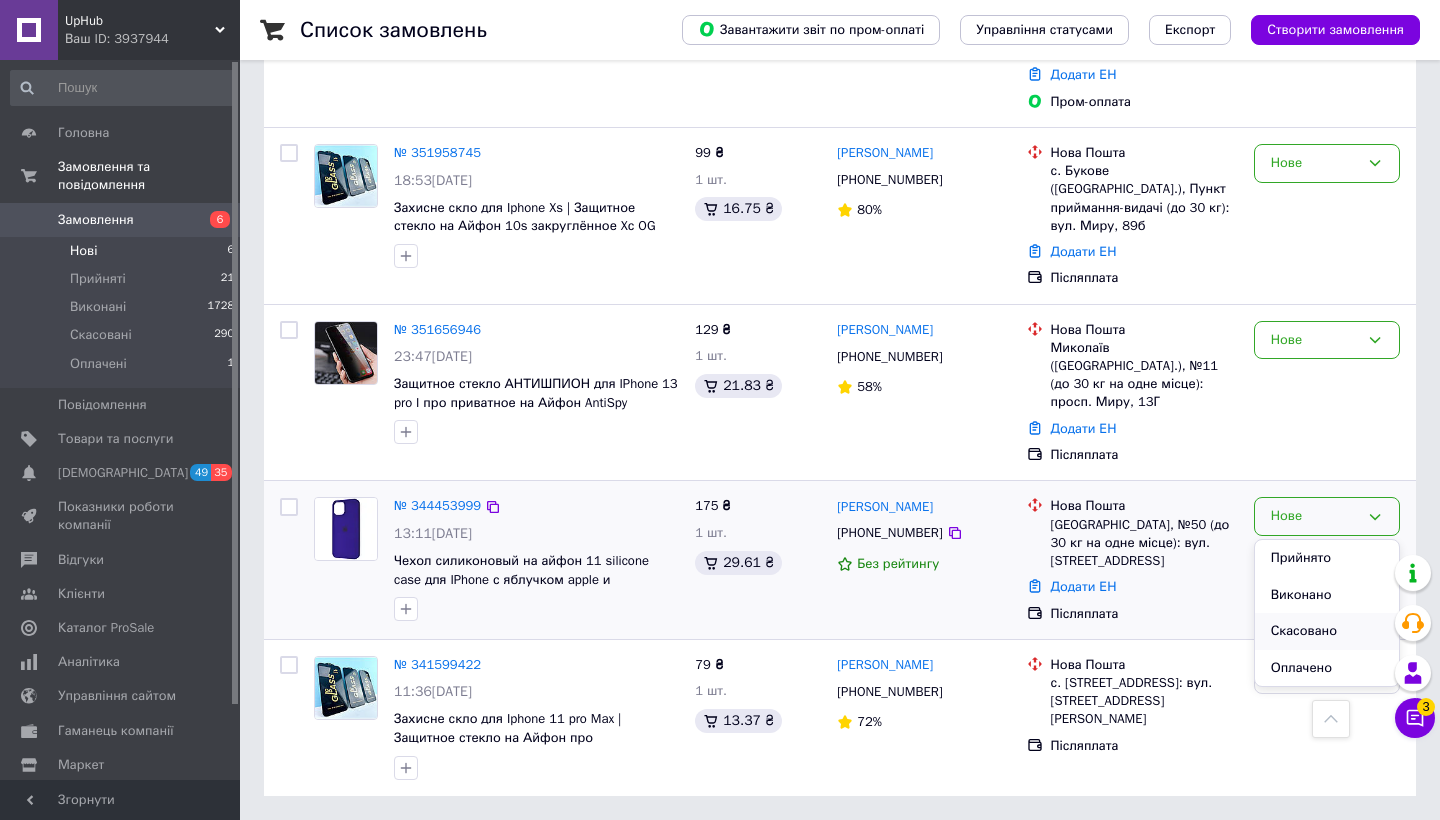 drag, startPoint x: 1287, startPoint y: 505, endPoint x: 1286, endPoint y: 609, distance: 104.00481 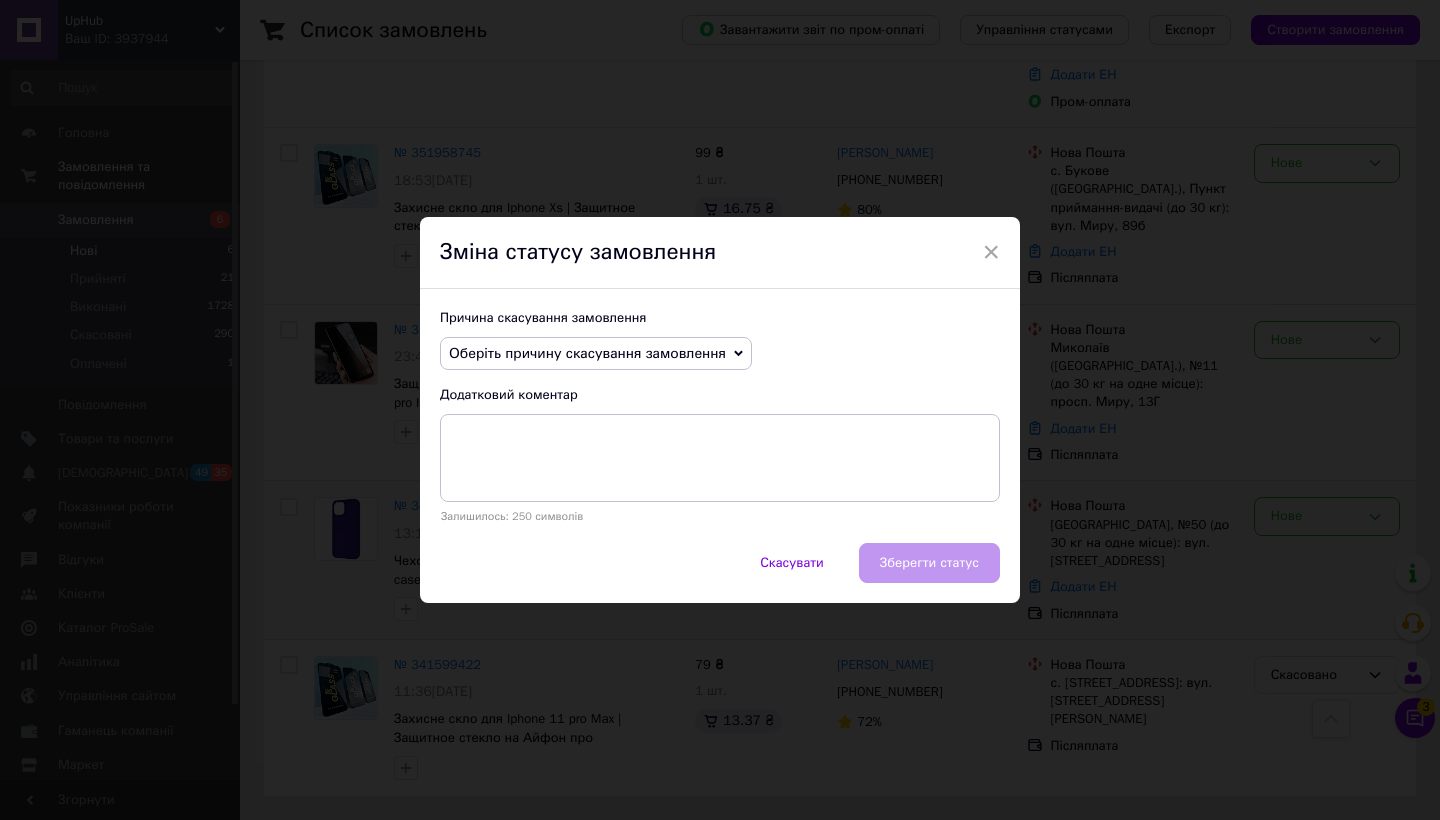 click on "Оберіть причину скасування замовлення" at bounding box center (587, 353) 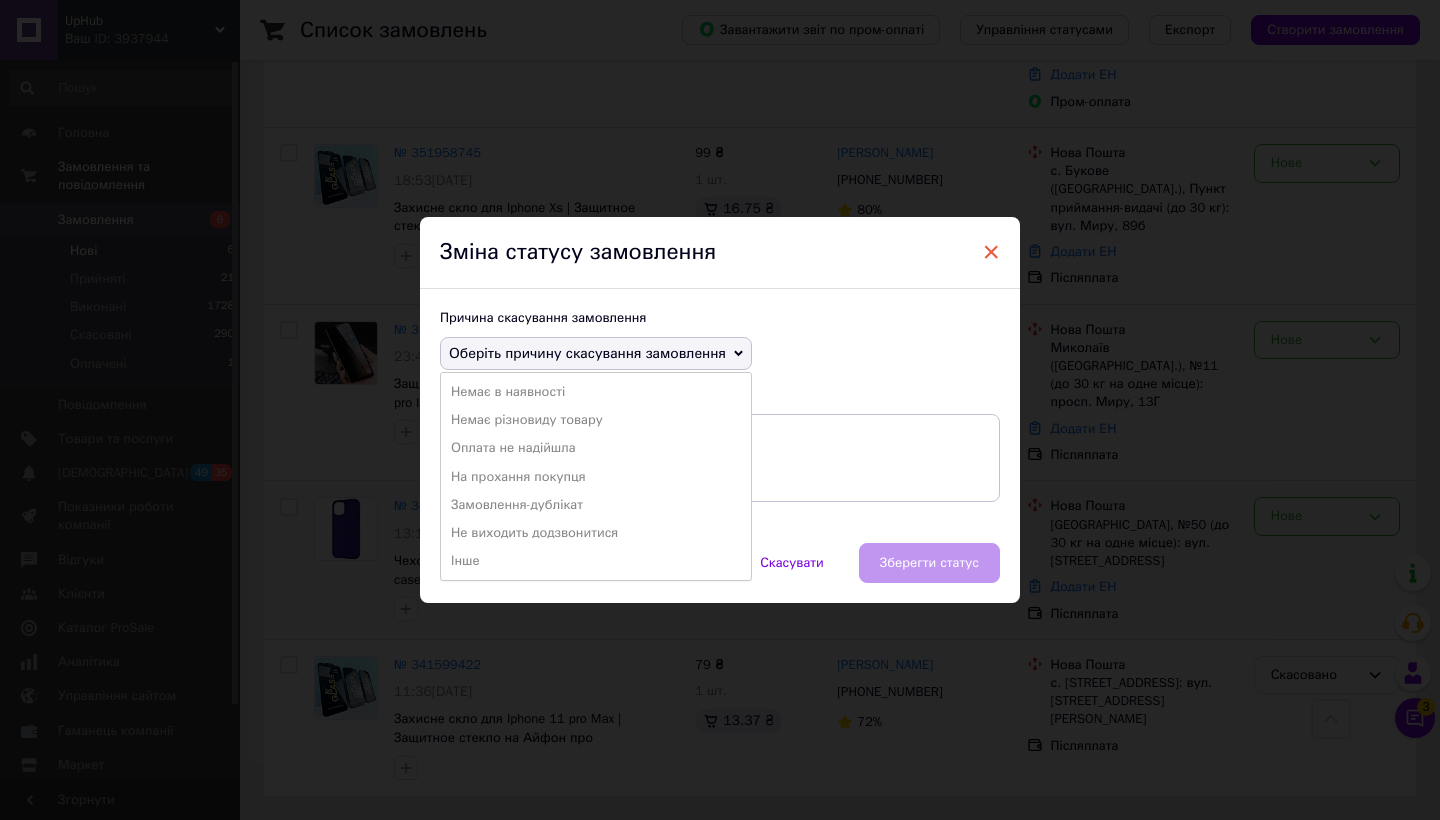 drag, startPoint x: 1286, startPoint y: 609, endPoint x: 990, endPoint y: 248, distance: 466.83722 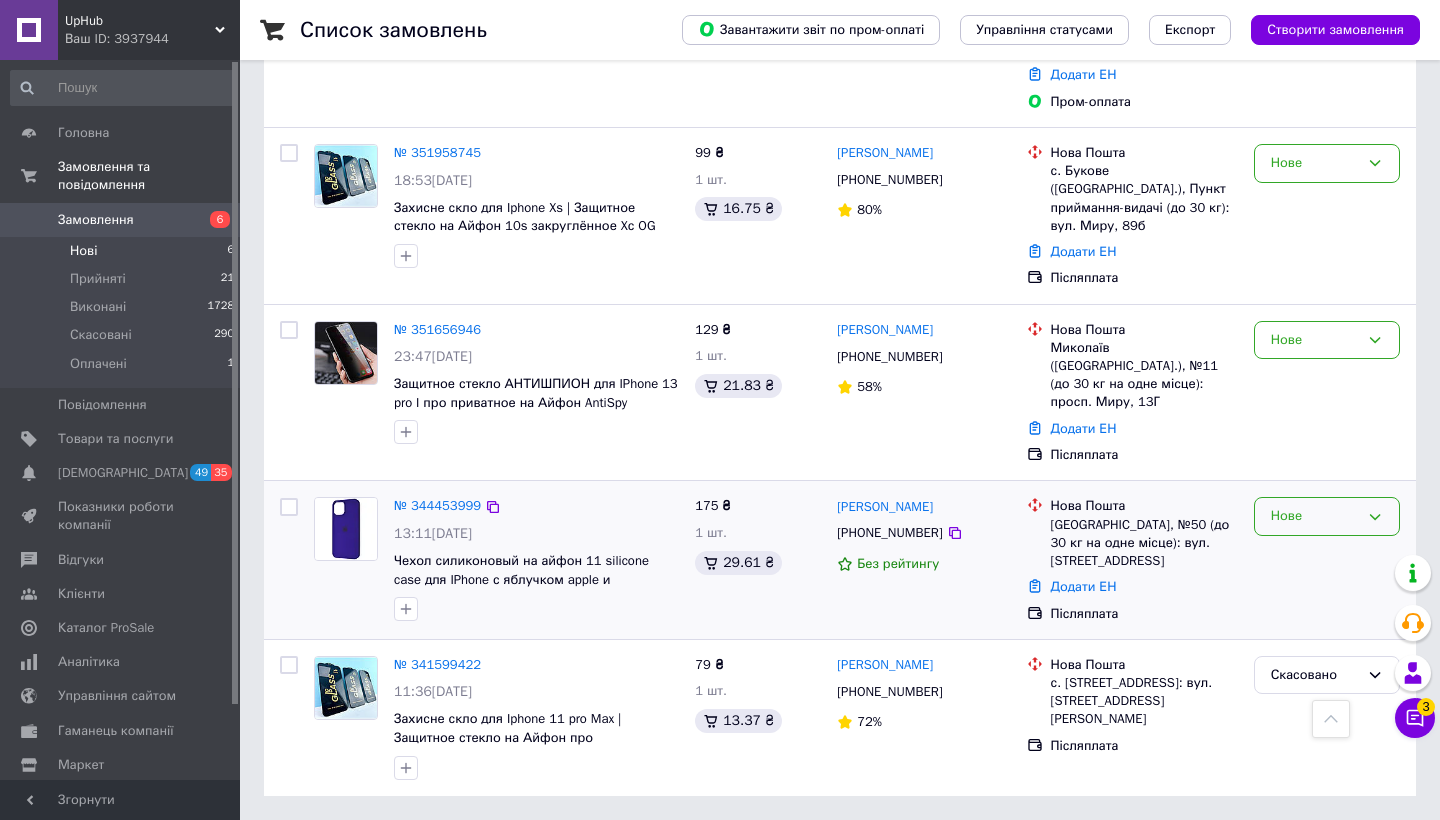 click on "Нове" at bounding box center (1315, 516) 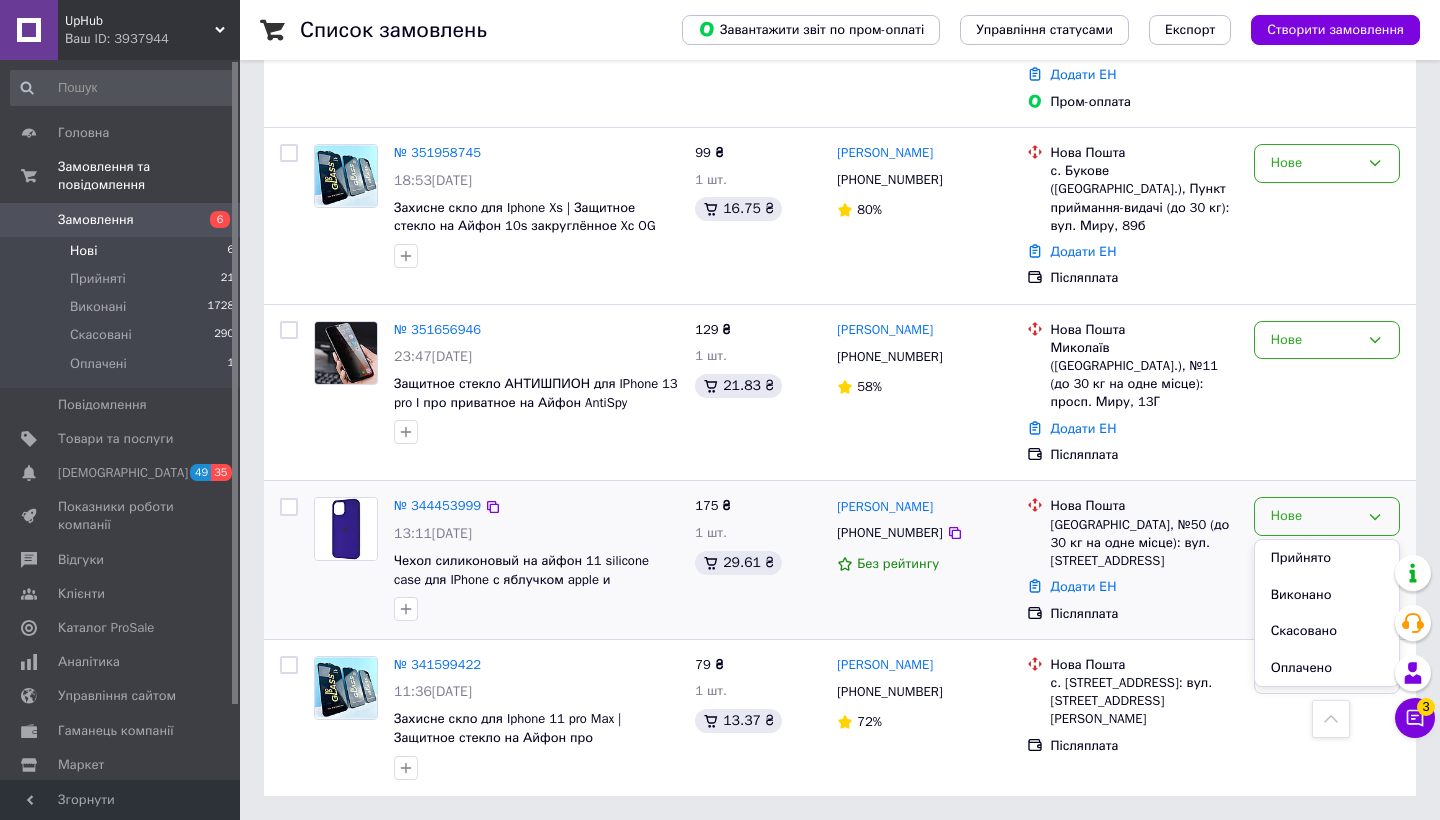 click on "Скасовано" at bounding box center (1327, 631) 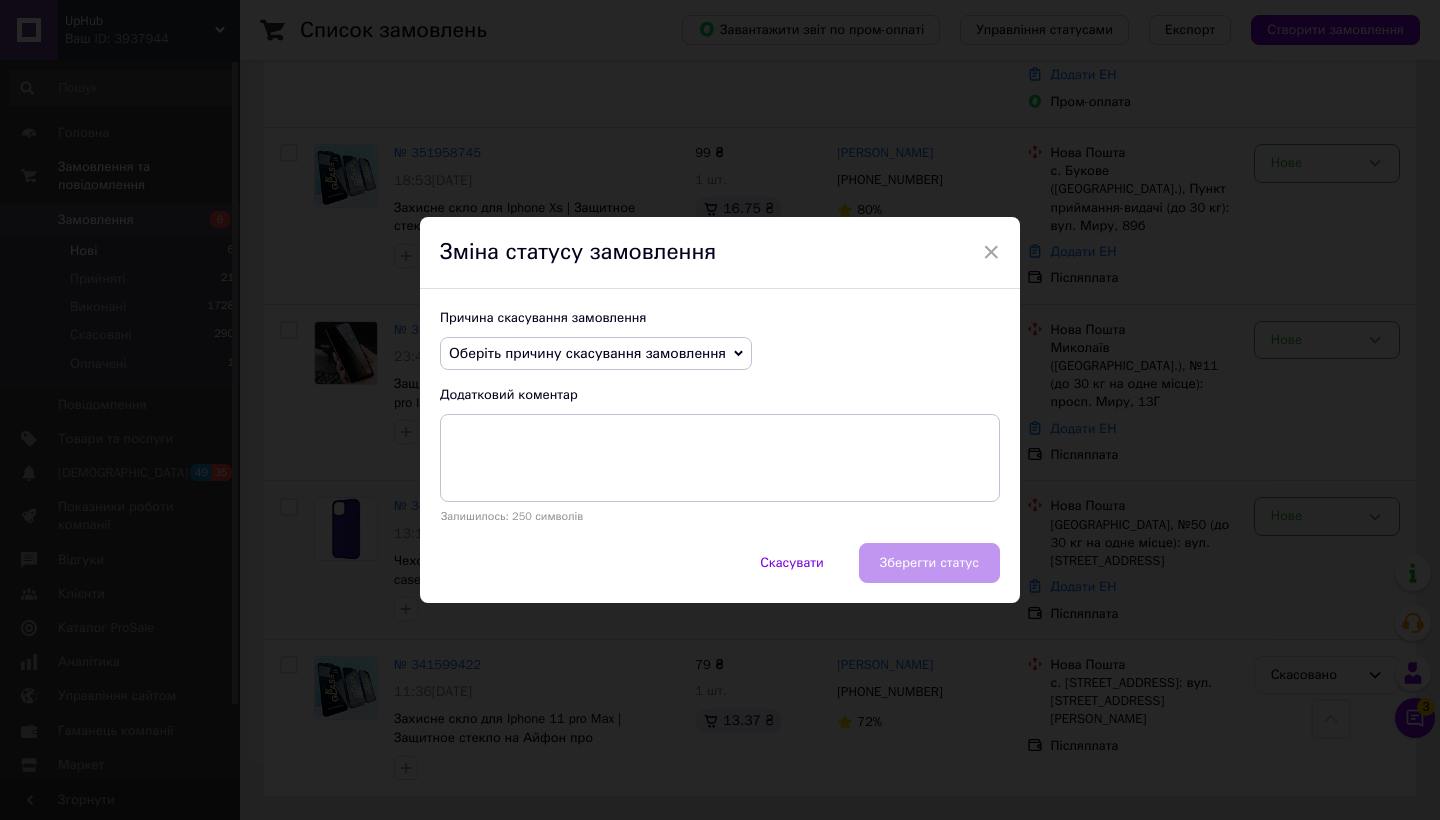 click on "Оберіть причину скасування замовлення" at bounding box center [587, 353] 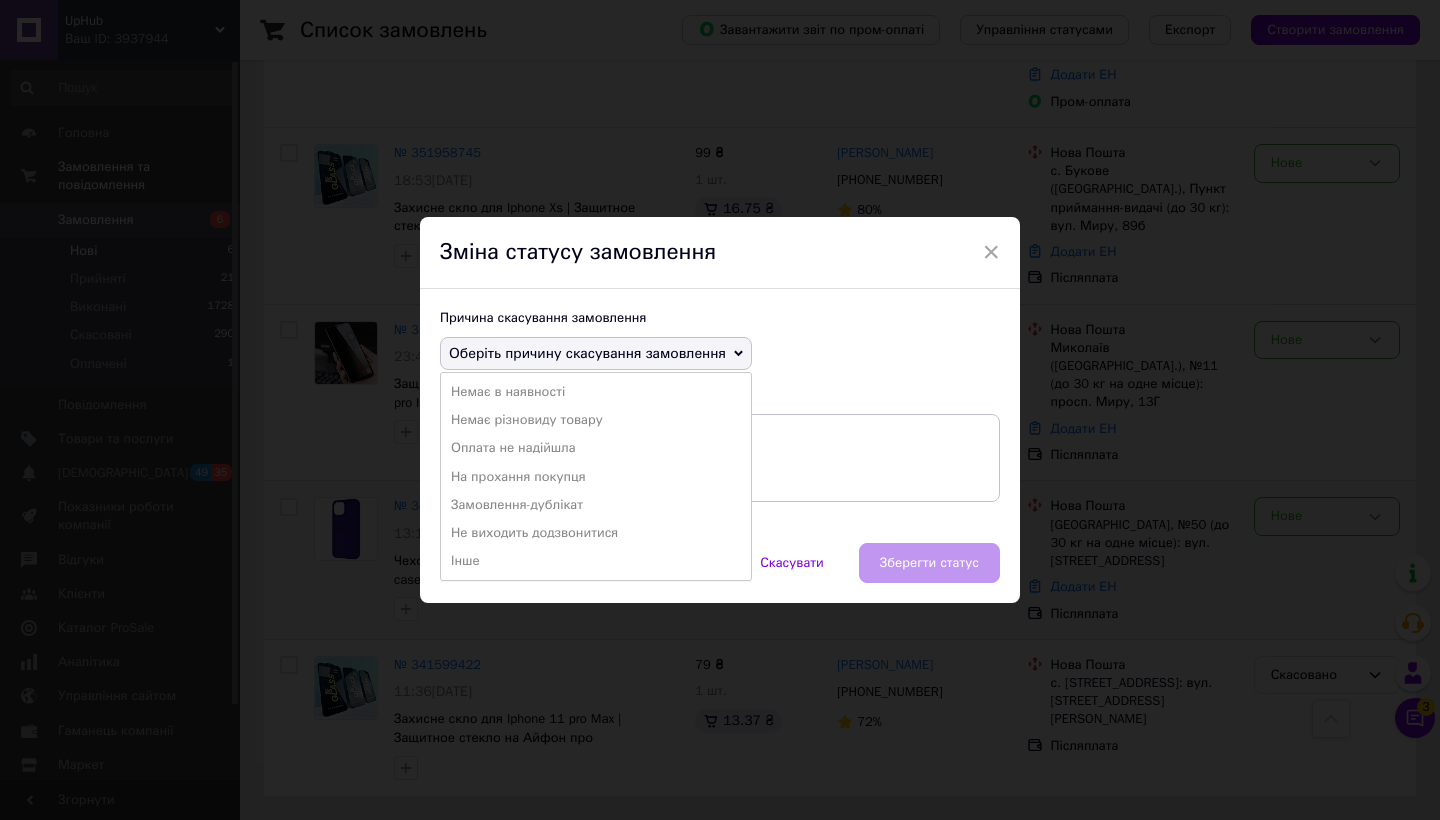 click on "На прохання покупця" at bounding box center [596, 477] 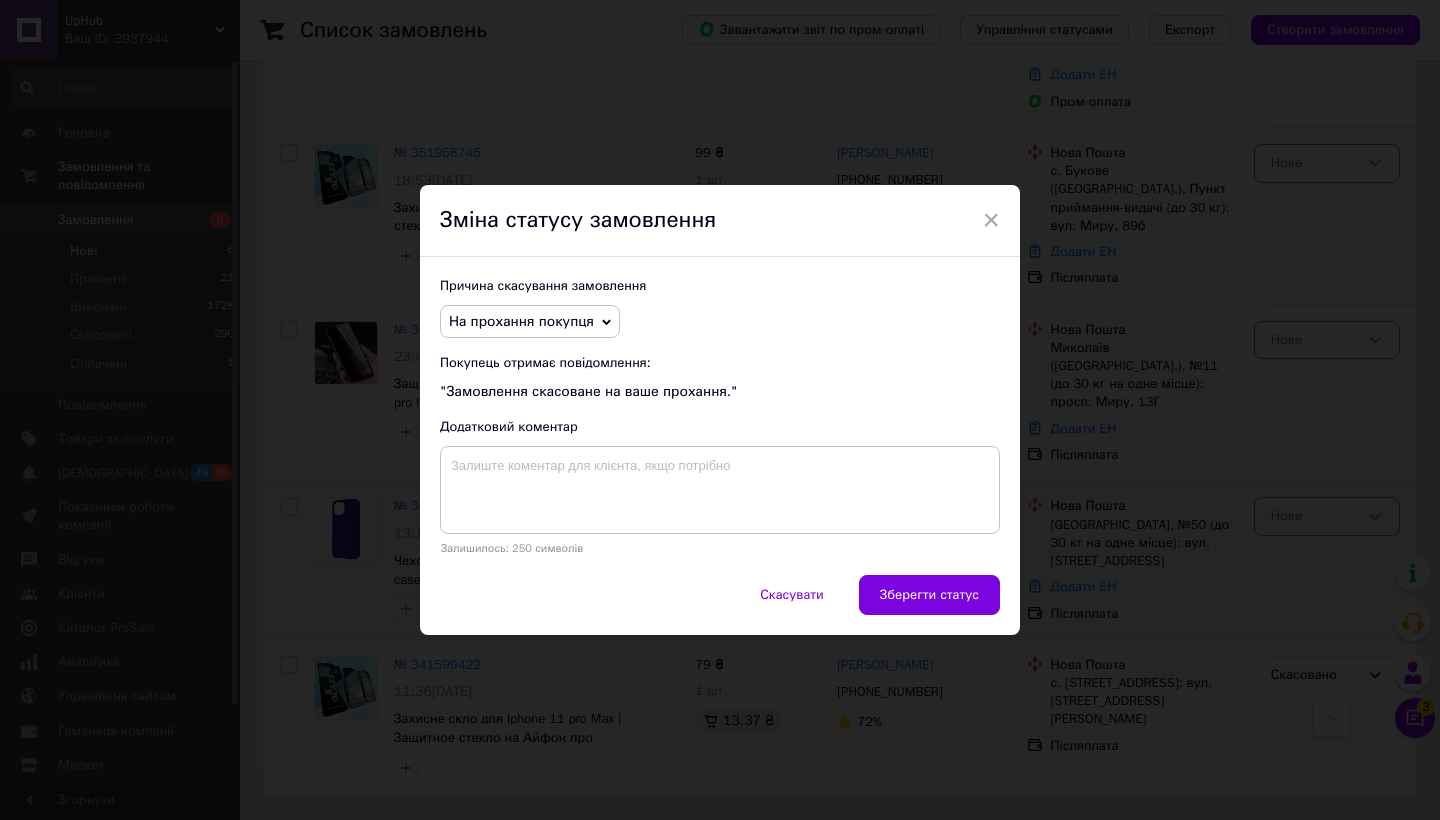 click on "На прохання покупця" at bounding box center [530, 322] 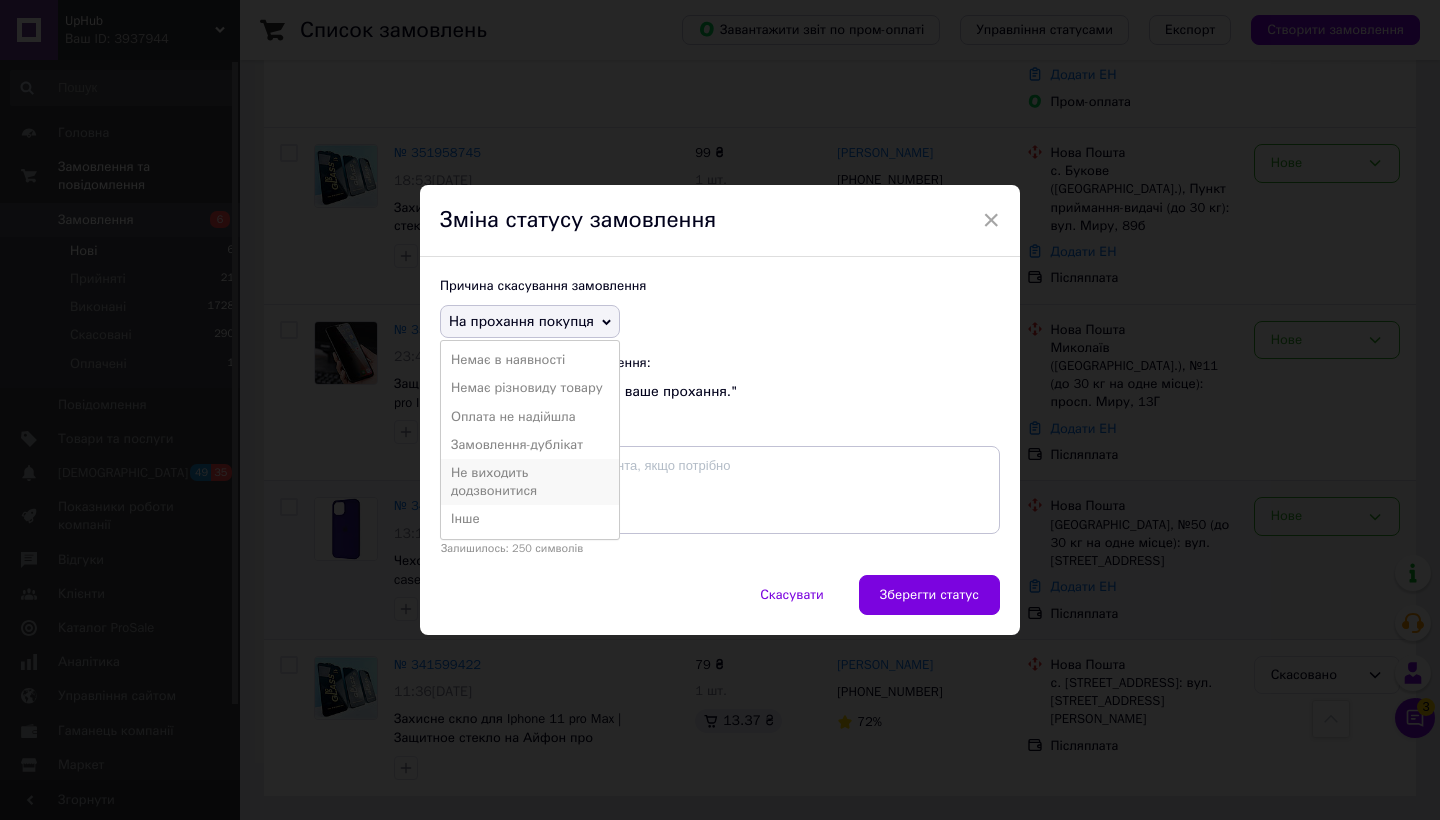 drag, startPoint x: 547, startPoint y: 479, endPoint x: 517, endPoint y: 491, distance: 32.31099 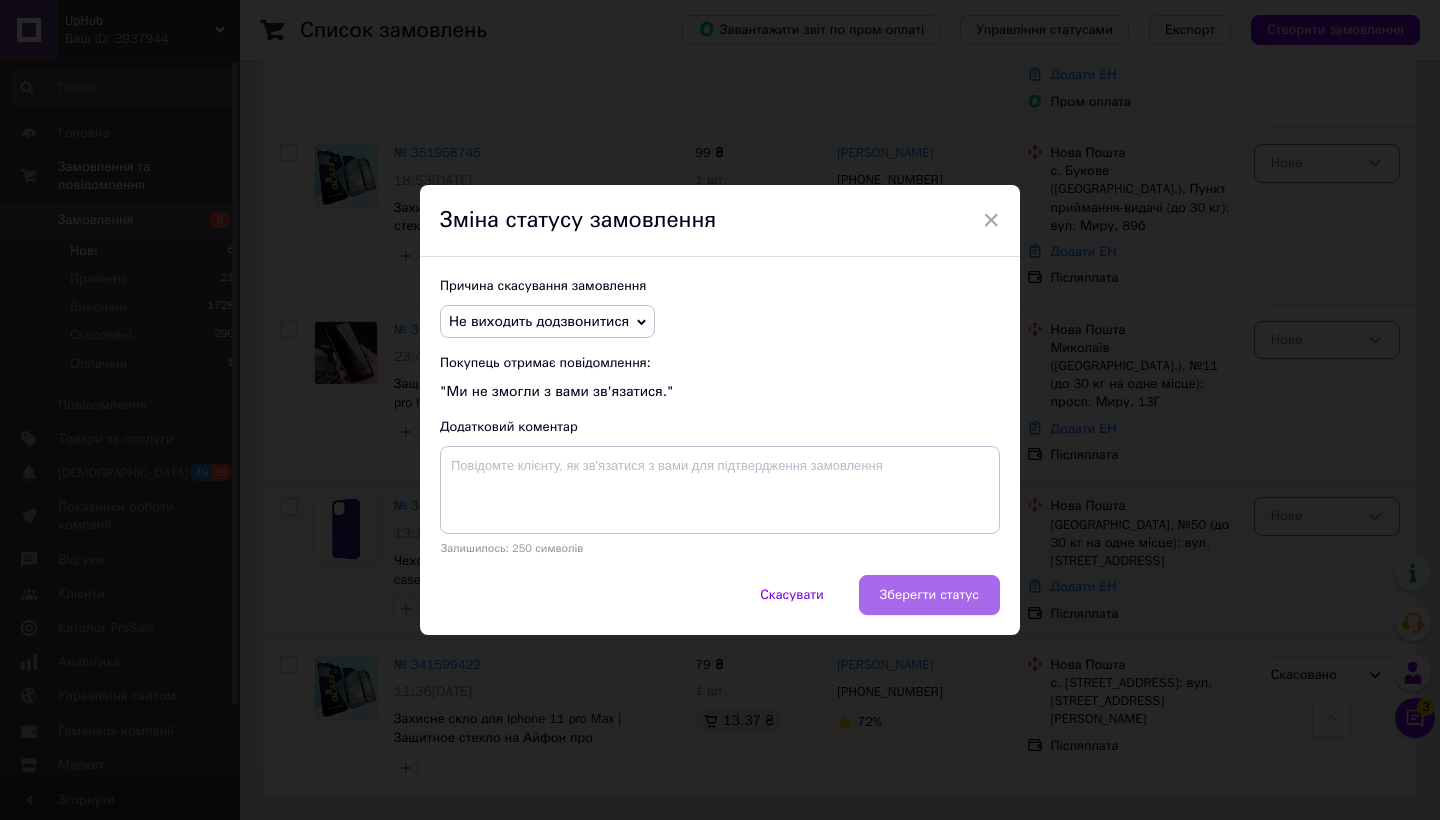 drag, startPoint x: 517, startPoint y: 491, endPoint x: 956, endPoint y: 597, distance: 451.616 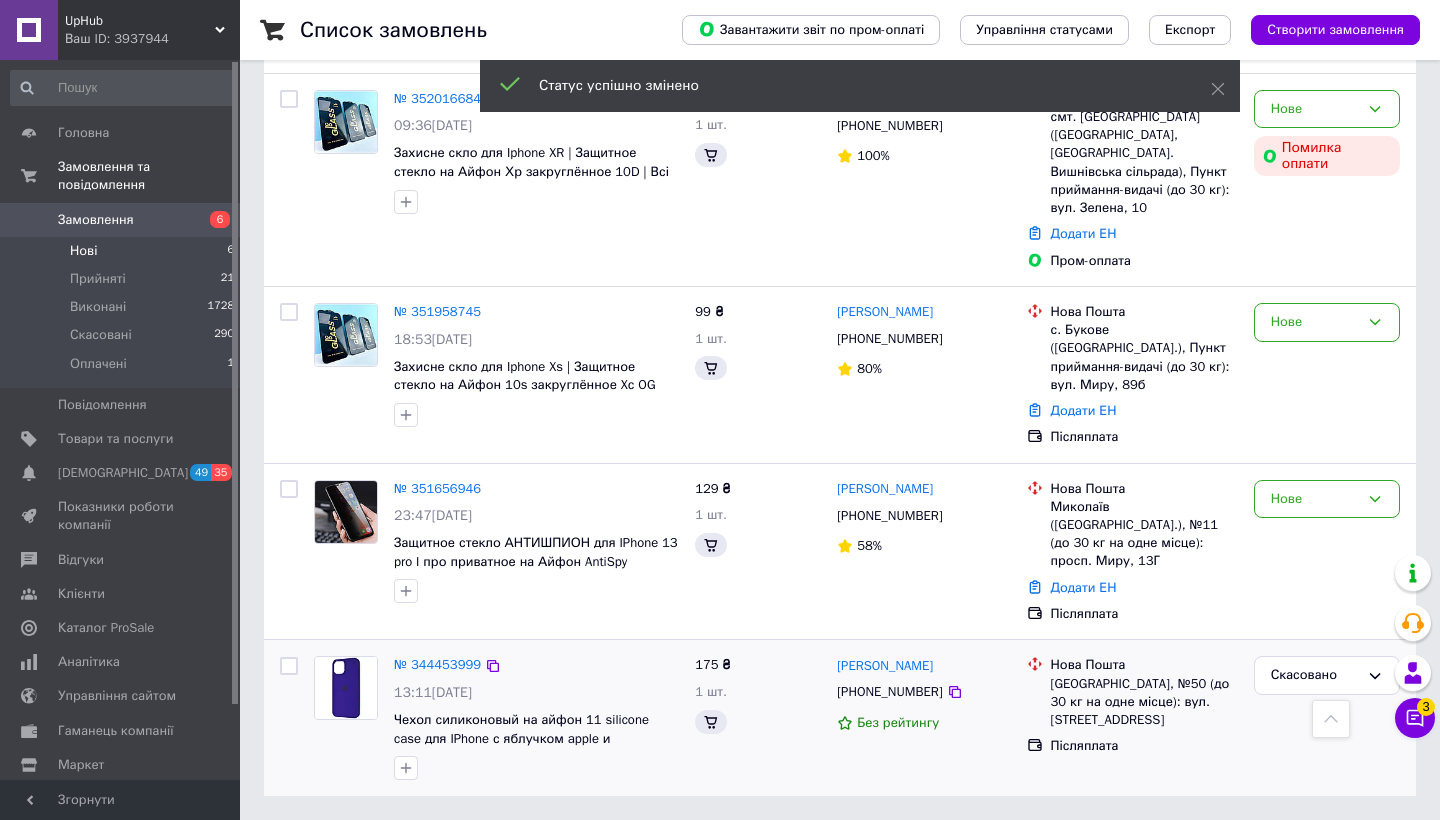 scroll, scrollTop: 517, scrollLeft: 0, axis: vertical 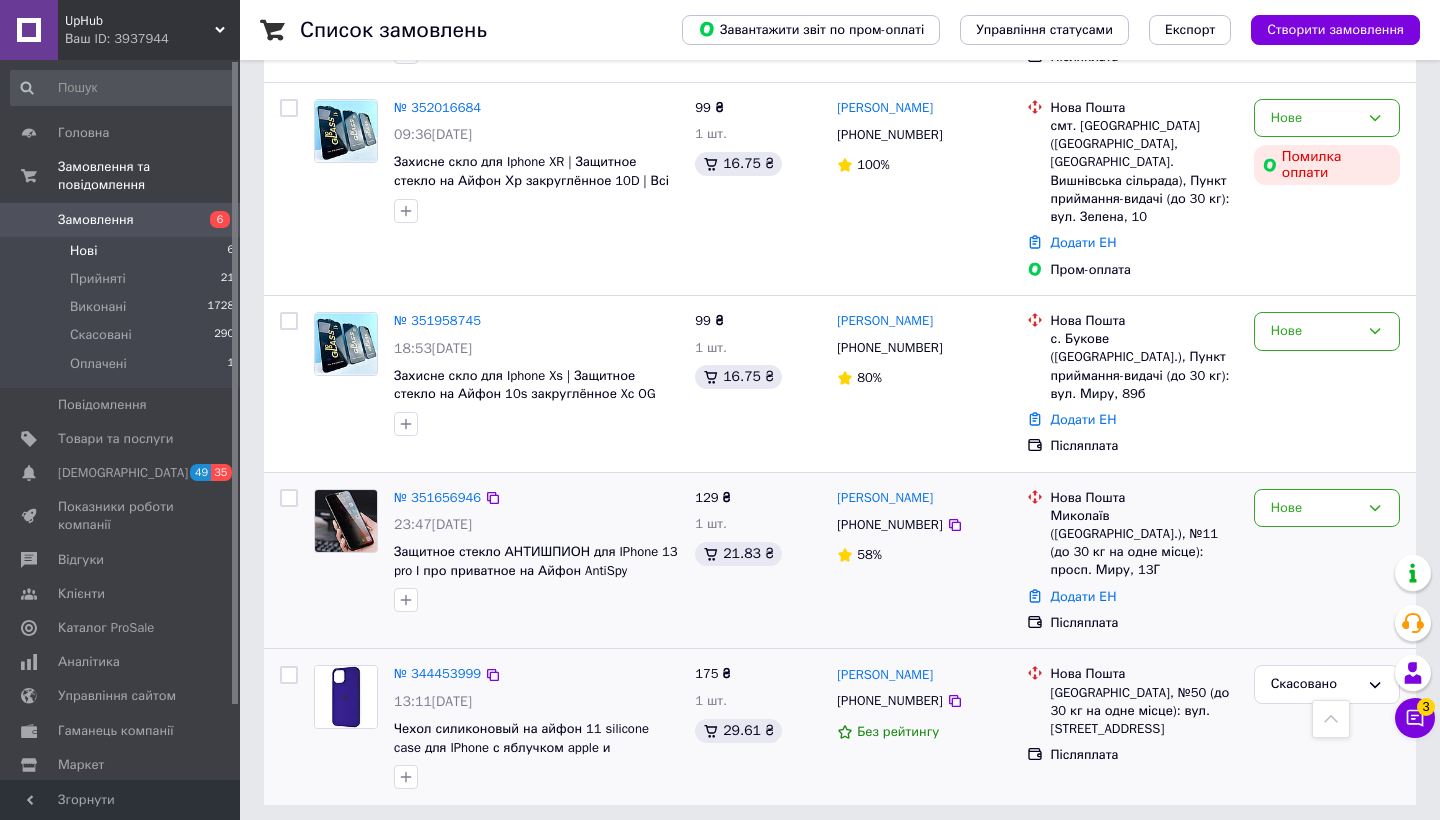 click on "Нове" at bounding box center [1315, 508] 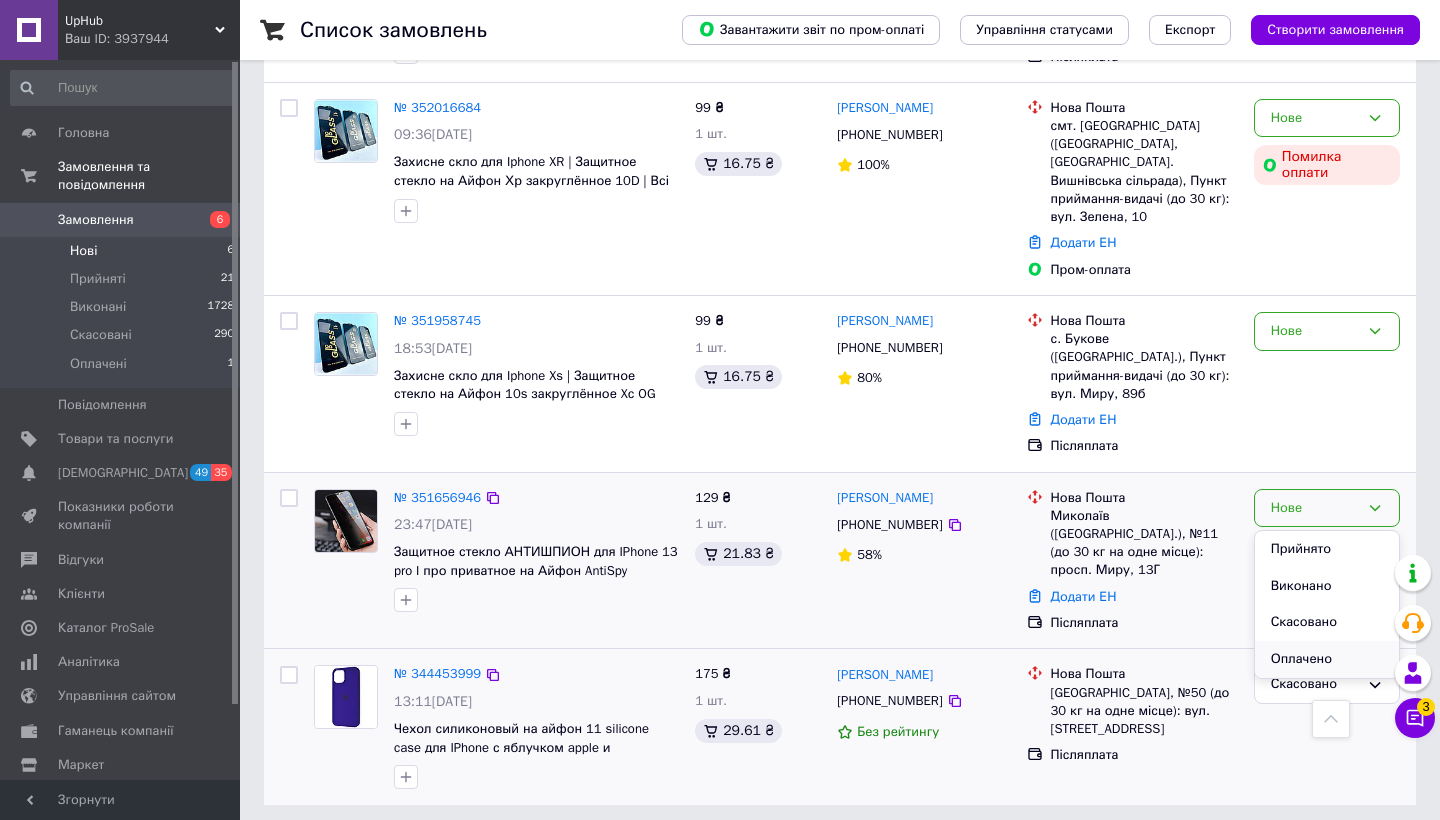 drag, startPoint x: 956, startPoint y: 597, endPoint x: 1278, endPoint y: 667, distance: 329.52087 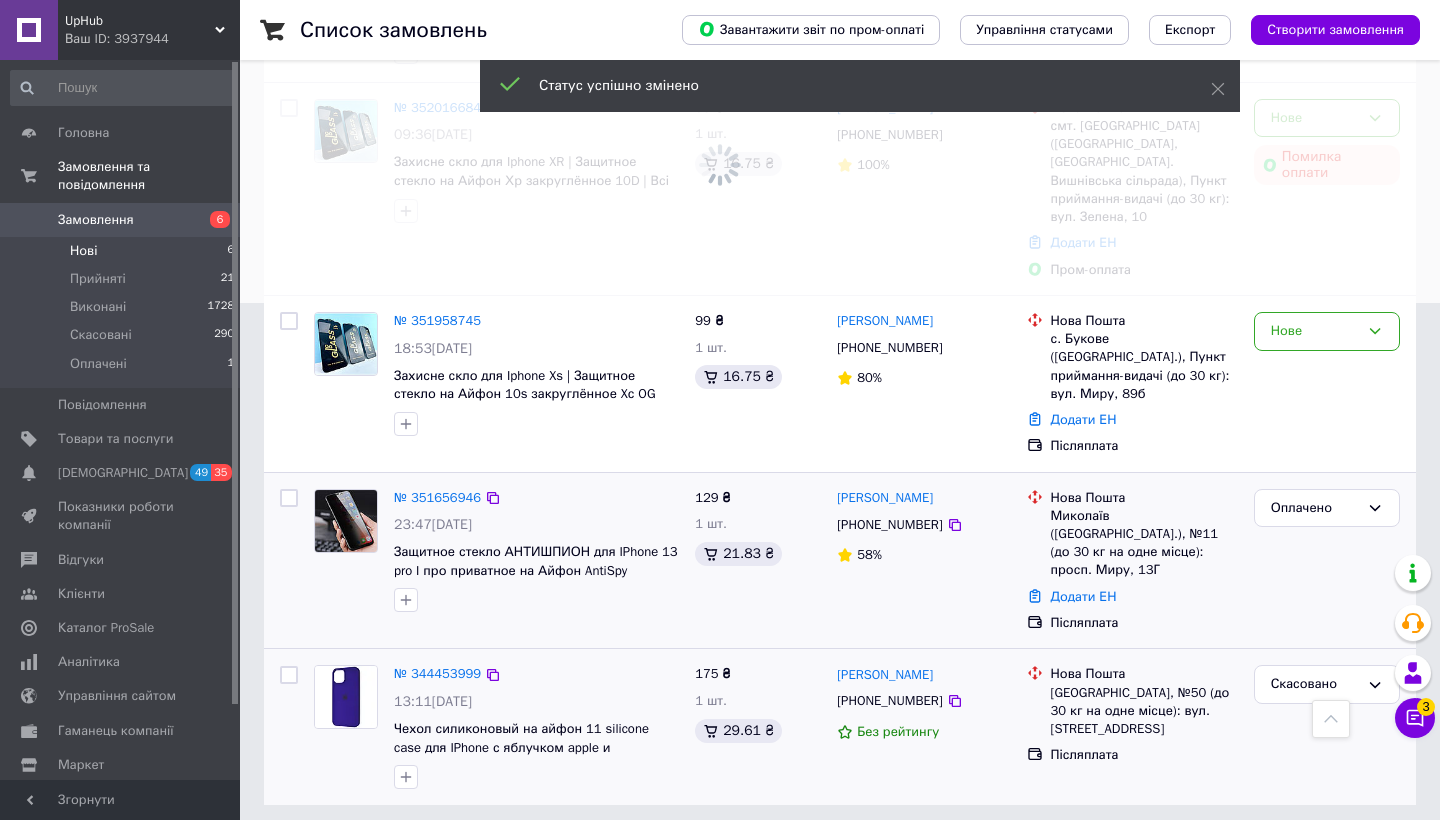 click on "Оплачено" at bounding box center [1315, 508] 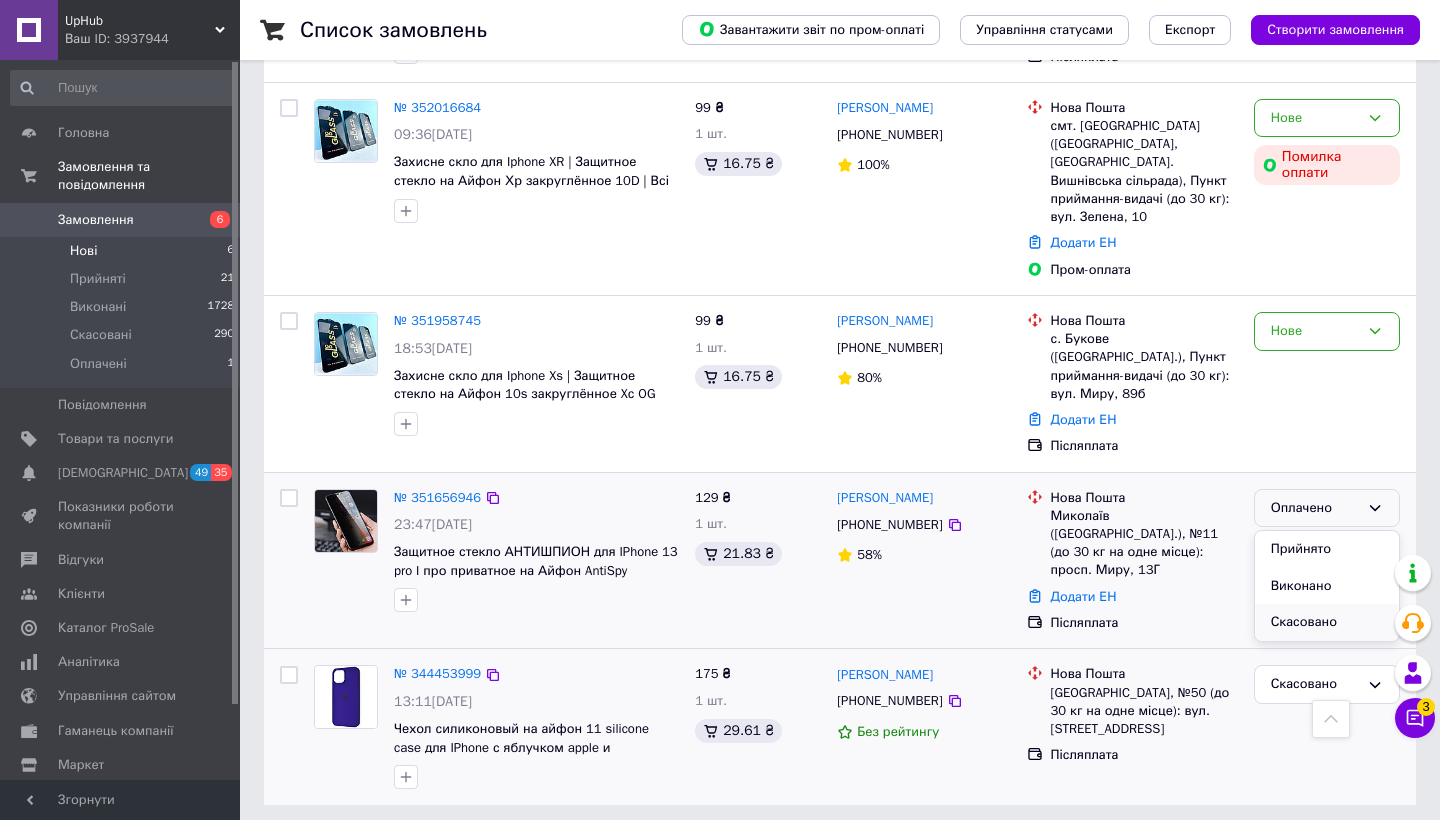 drag, startPoint x: 1278, startPoint y: 667, endPoint x: 1281, endPoint y: 630, distance: 37.12142 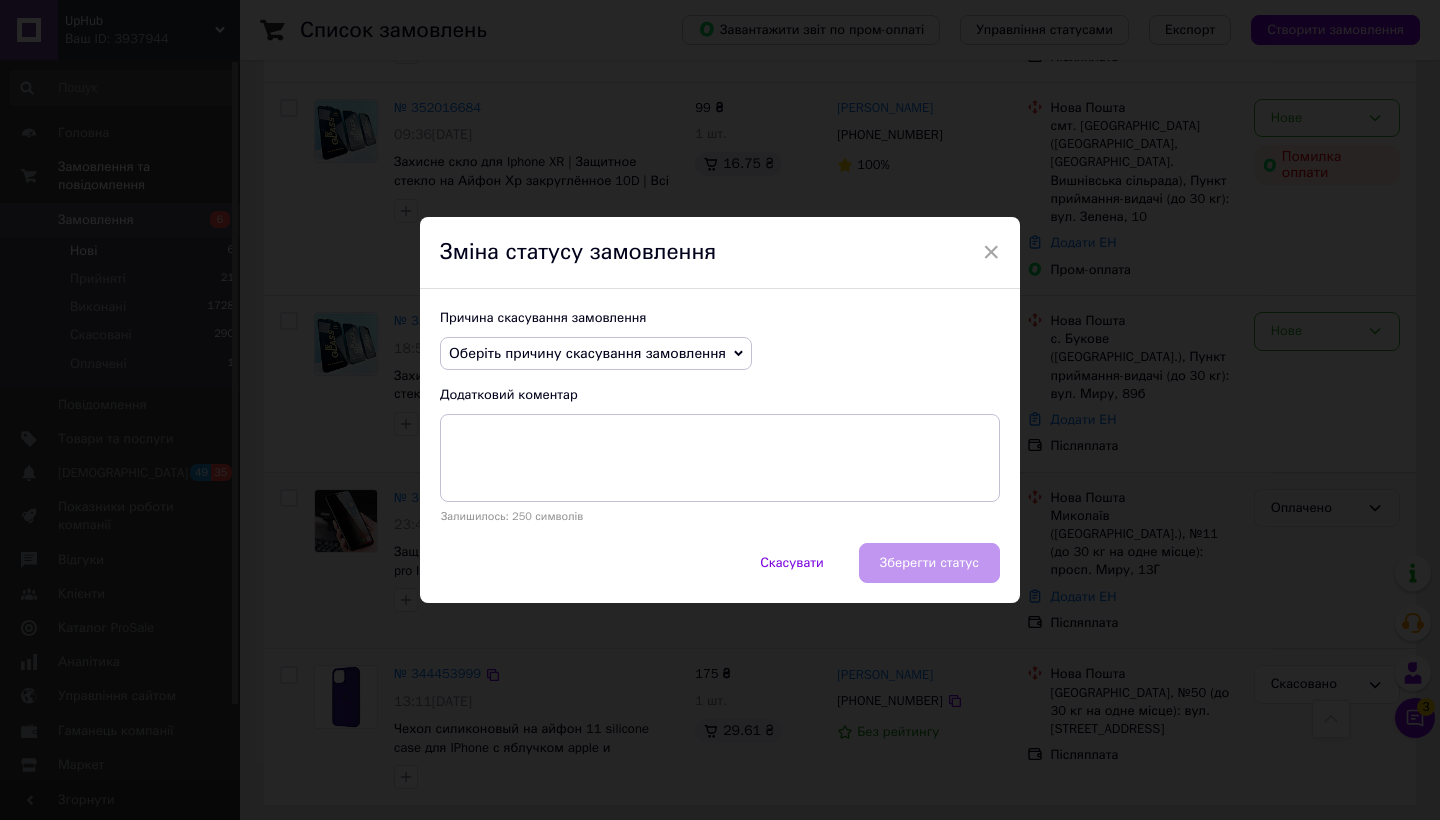 drag, startPoint x: 1281, startPoint y: 630, endPoint x: 632, endPoint y: 361, distance: 702.5397 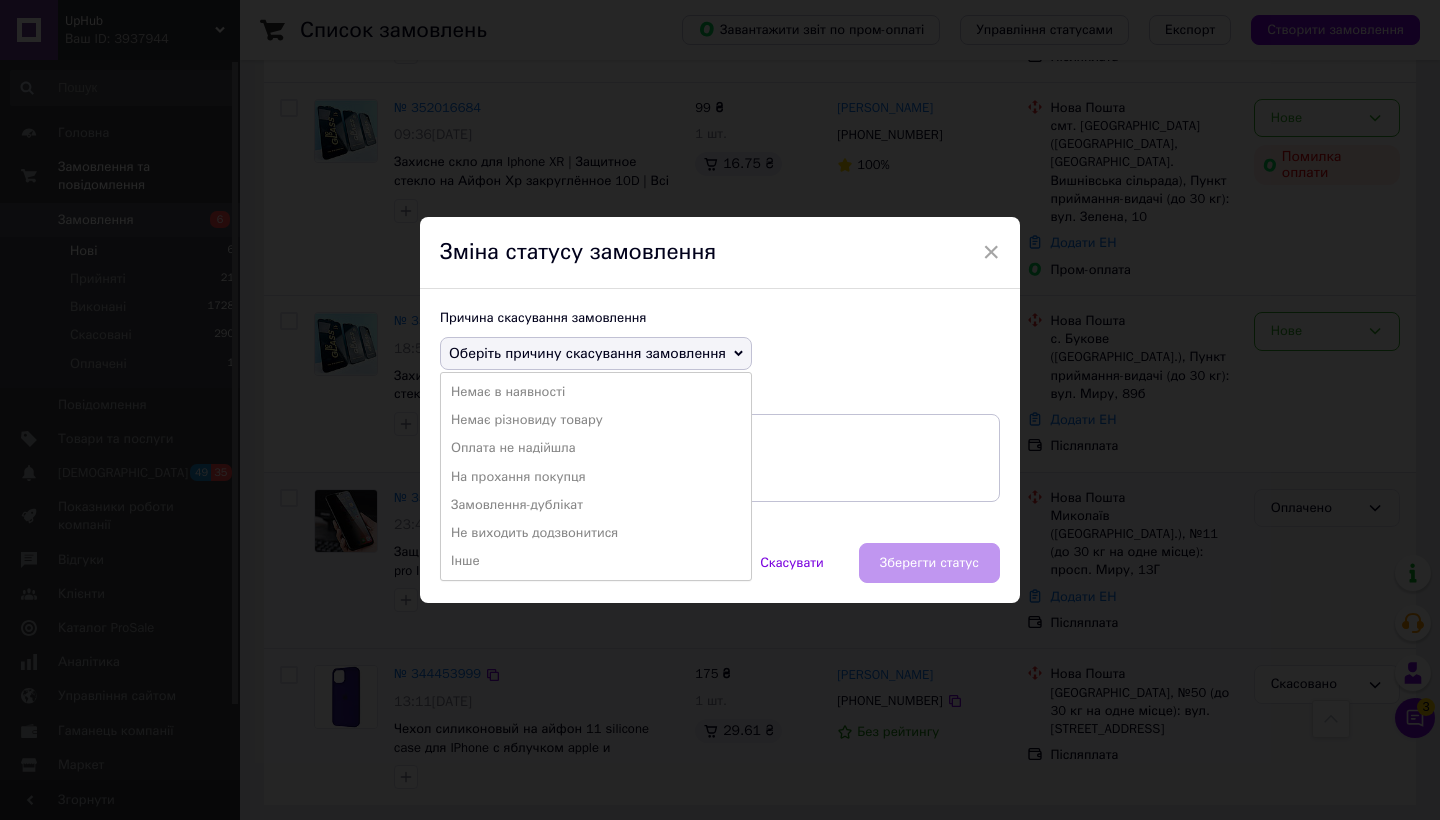 click on "На прохання покупця" at bounding box center (596, 477) 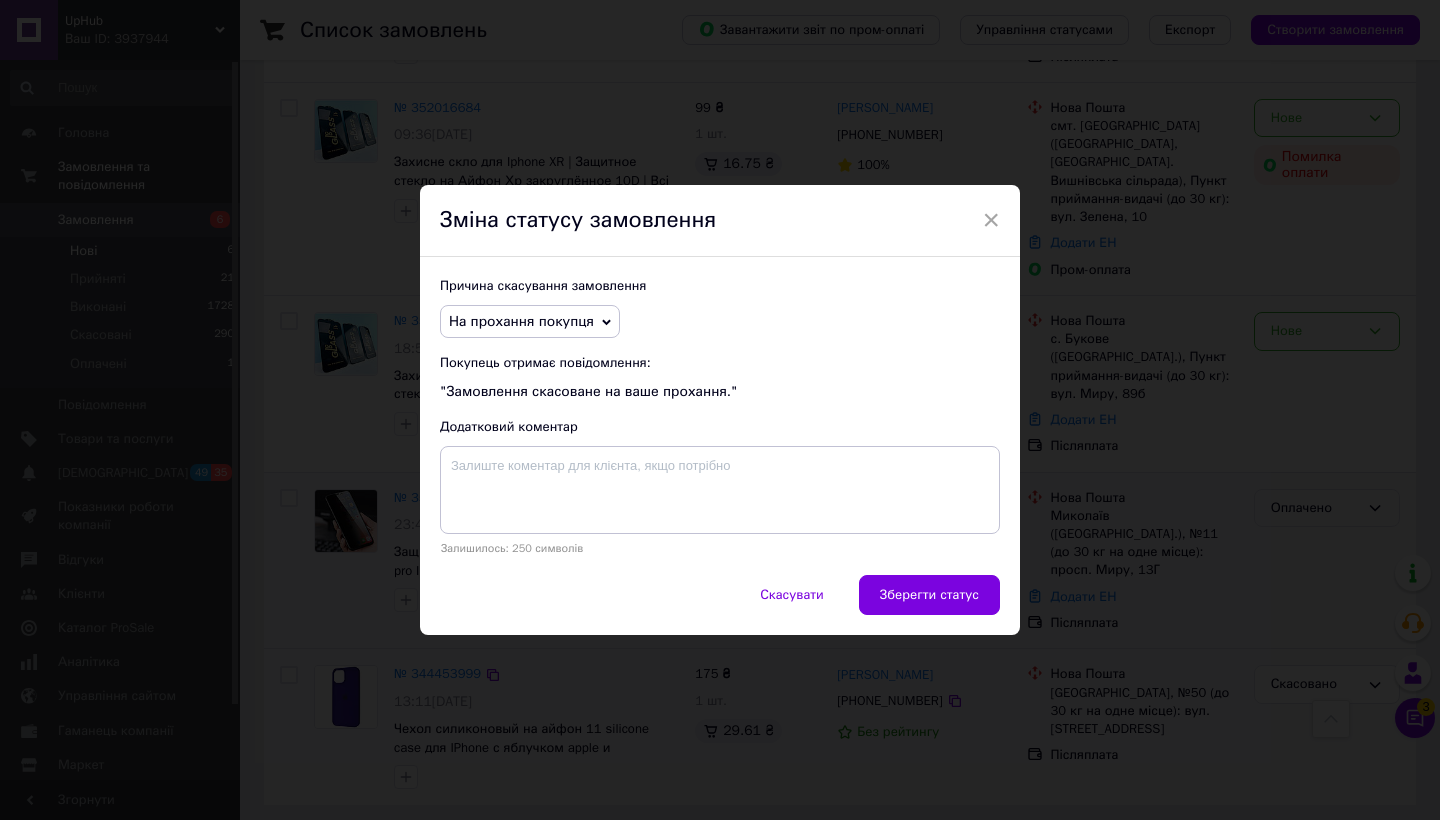 click on "На прохання покупця" at bounding box center [530, 322] 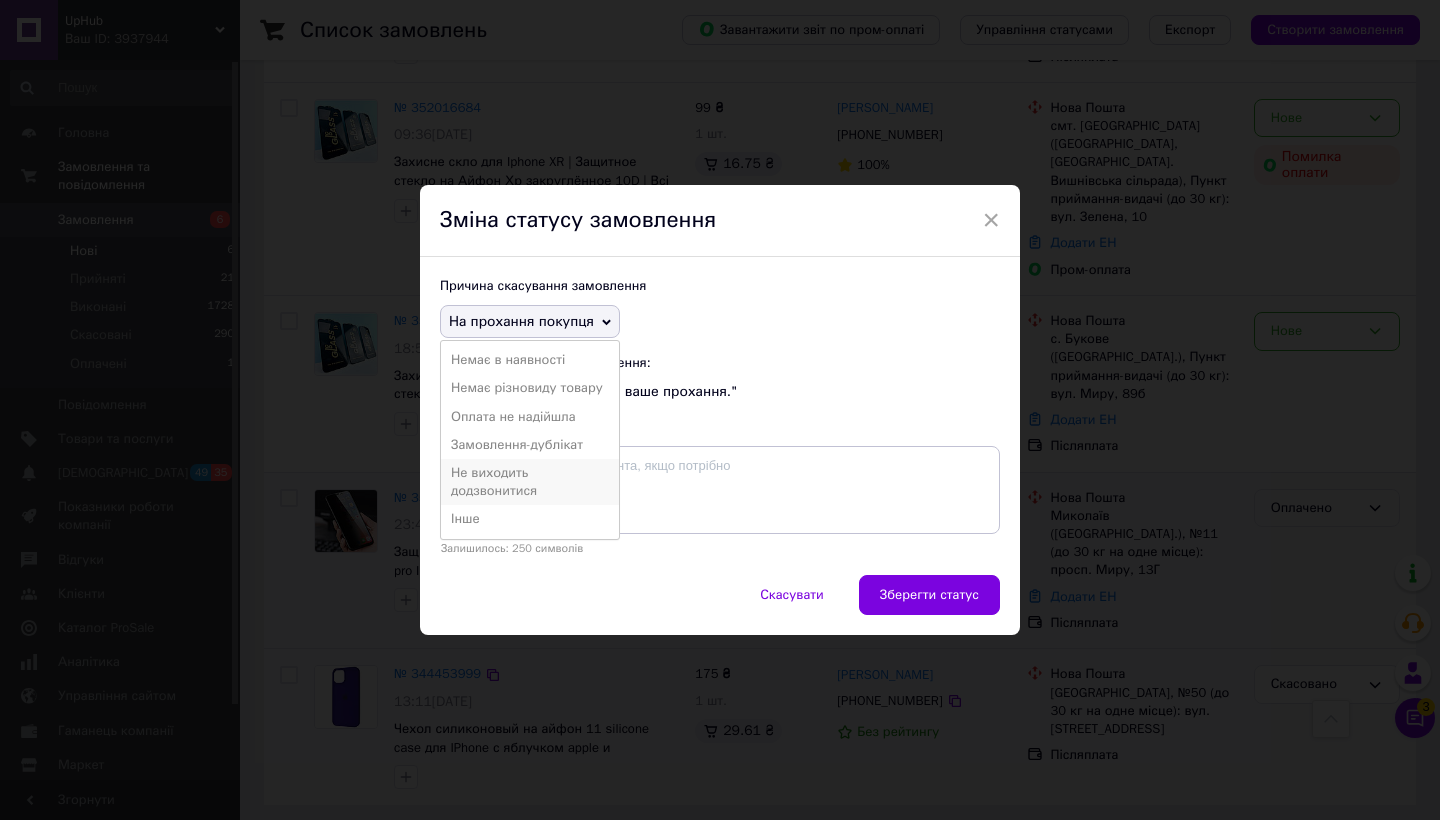drag, startPoint x: 531, startPoint y: 481, endPoint x: 524, endPoint y: 498, distance: 18.384777 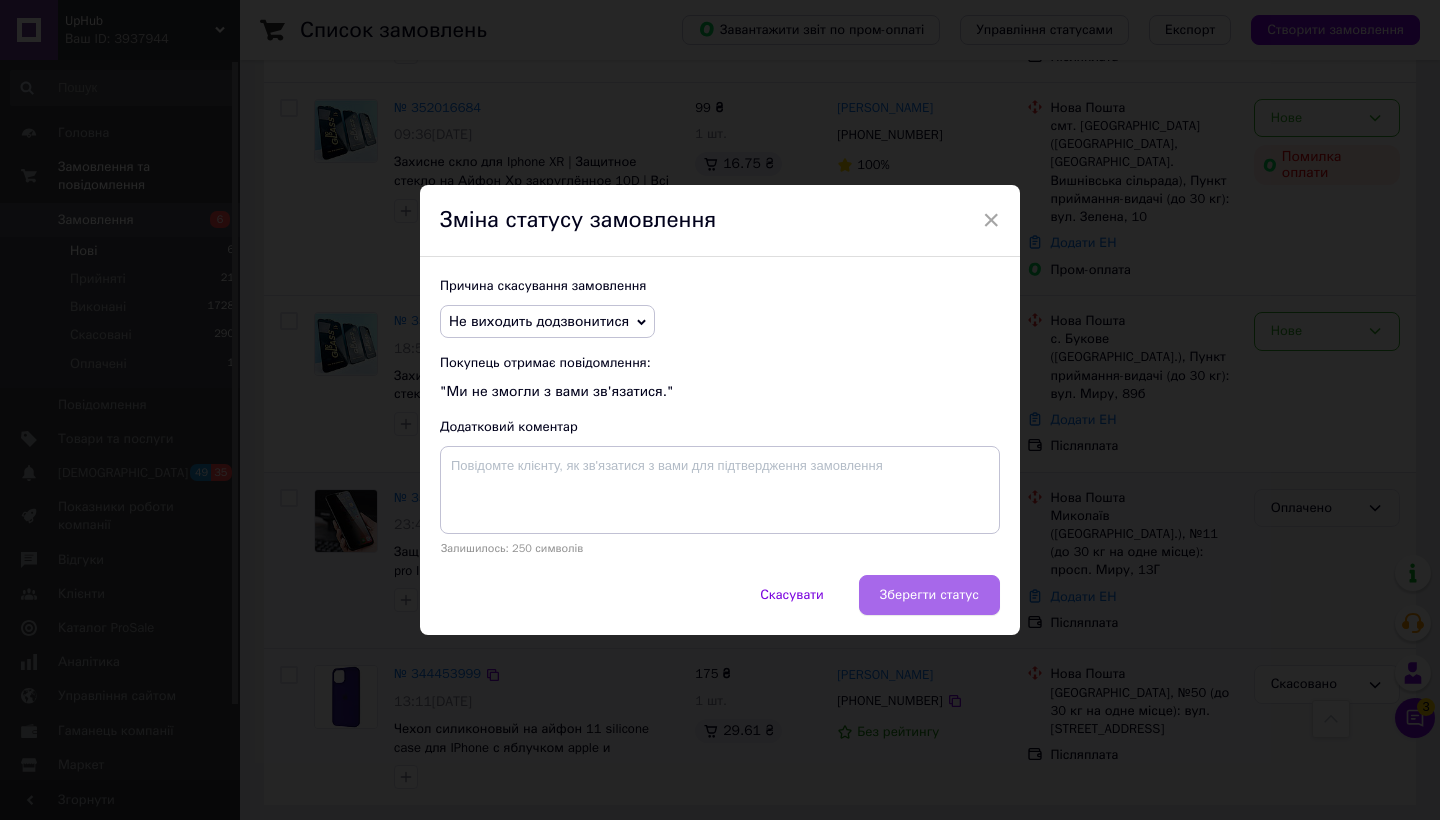 drag, startPoint x: 524, startPoint y: 498, endPoint x: 932, endPoint y: 604, distance: 421.54477 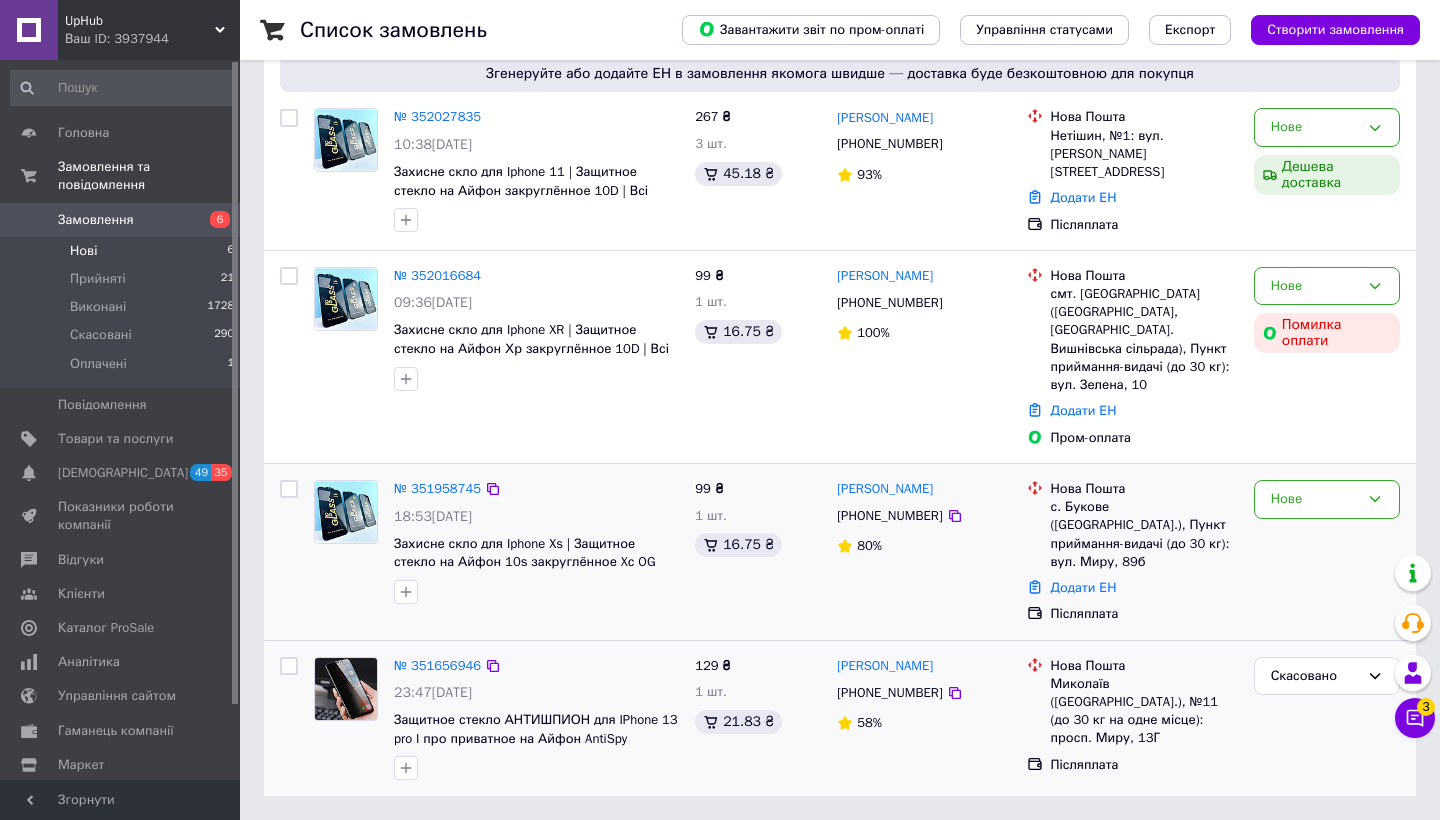 scroll, scrollTop: 360, scrollLeft: 0, axis: vertical 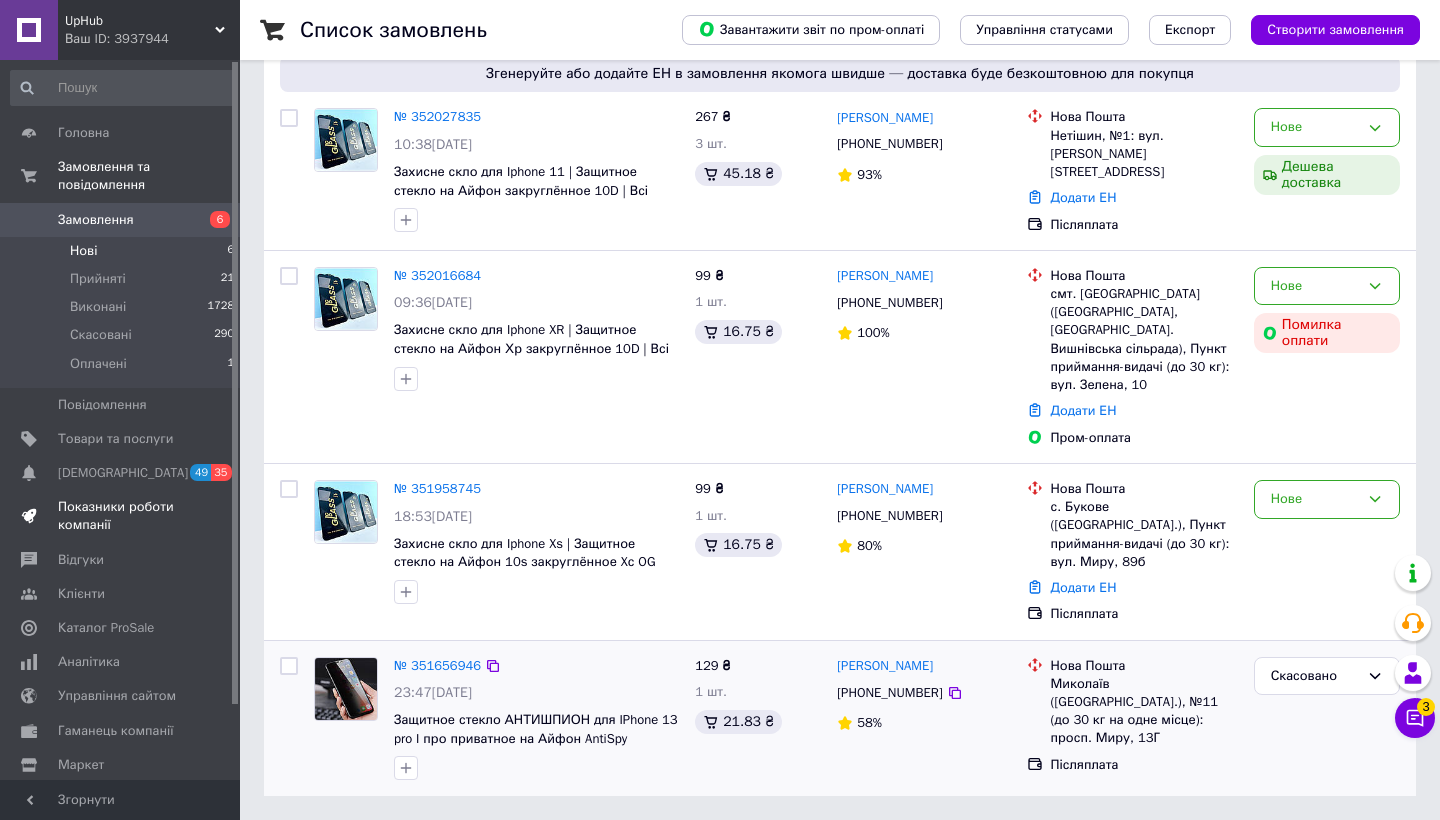 drag, startPoint x: 932, startPoint y: 604, endPoint x: 109, endPoint y: 524, distance: 826.8791 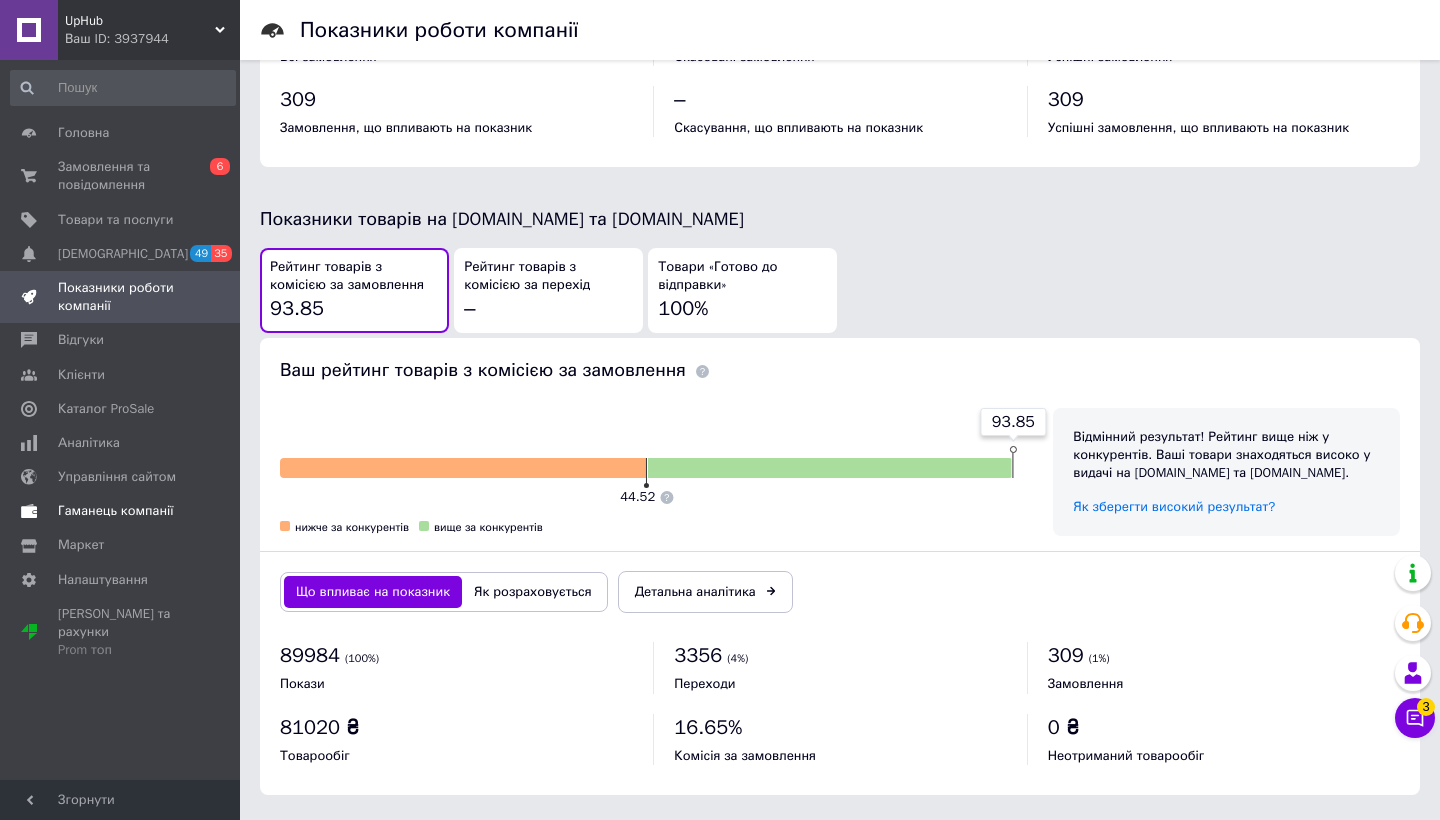 scroll, scrollTop: 935, scrollLeft: 0, axis: vertical 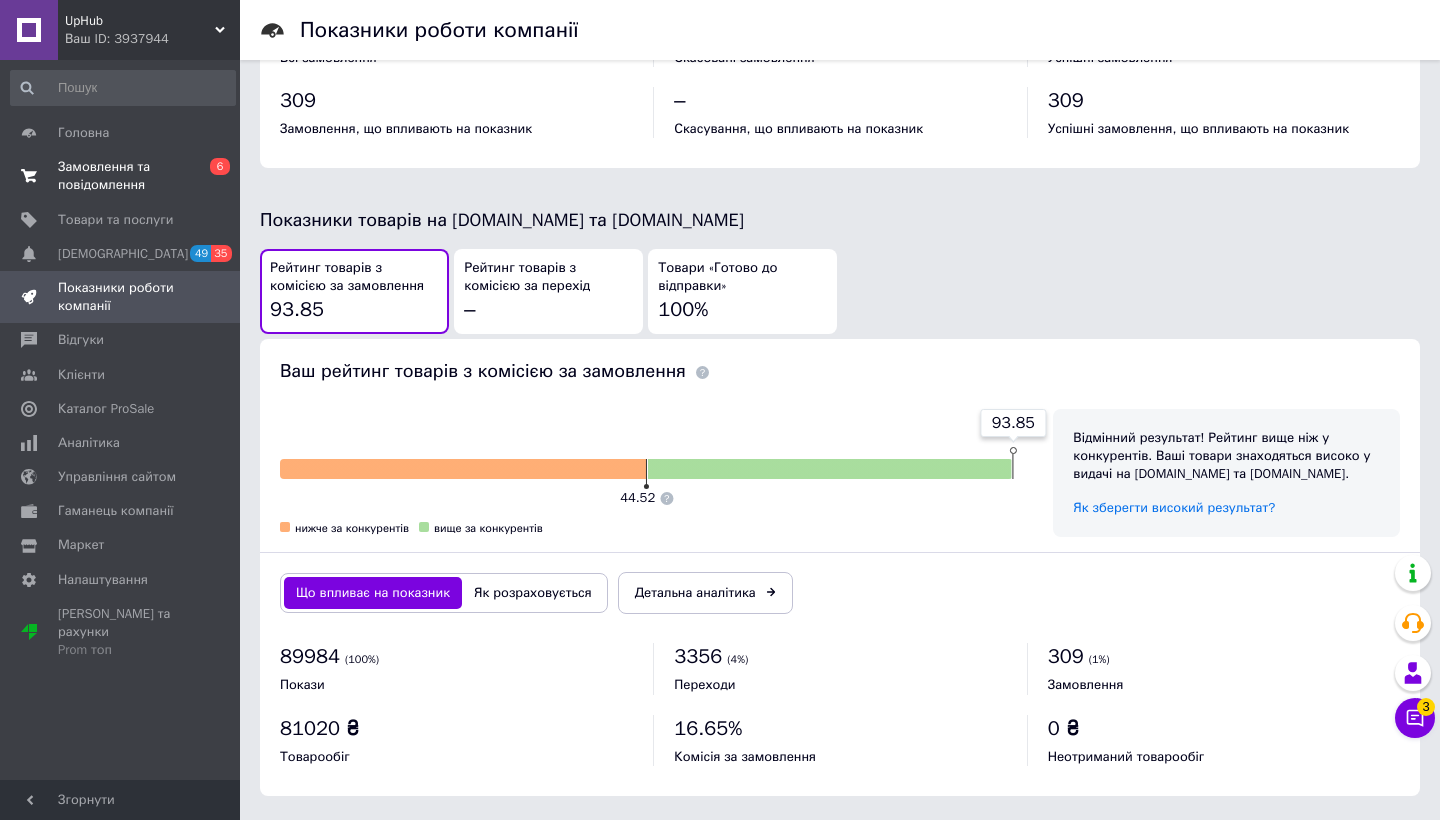 drag, startPoint x: 109, startPoint y: 524, endPoint x: 84, endPoint y: 166, distance: 358.87186 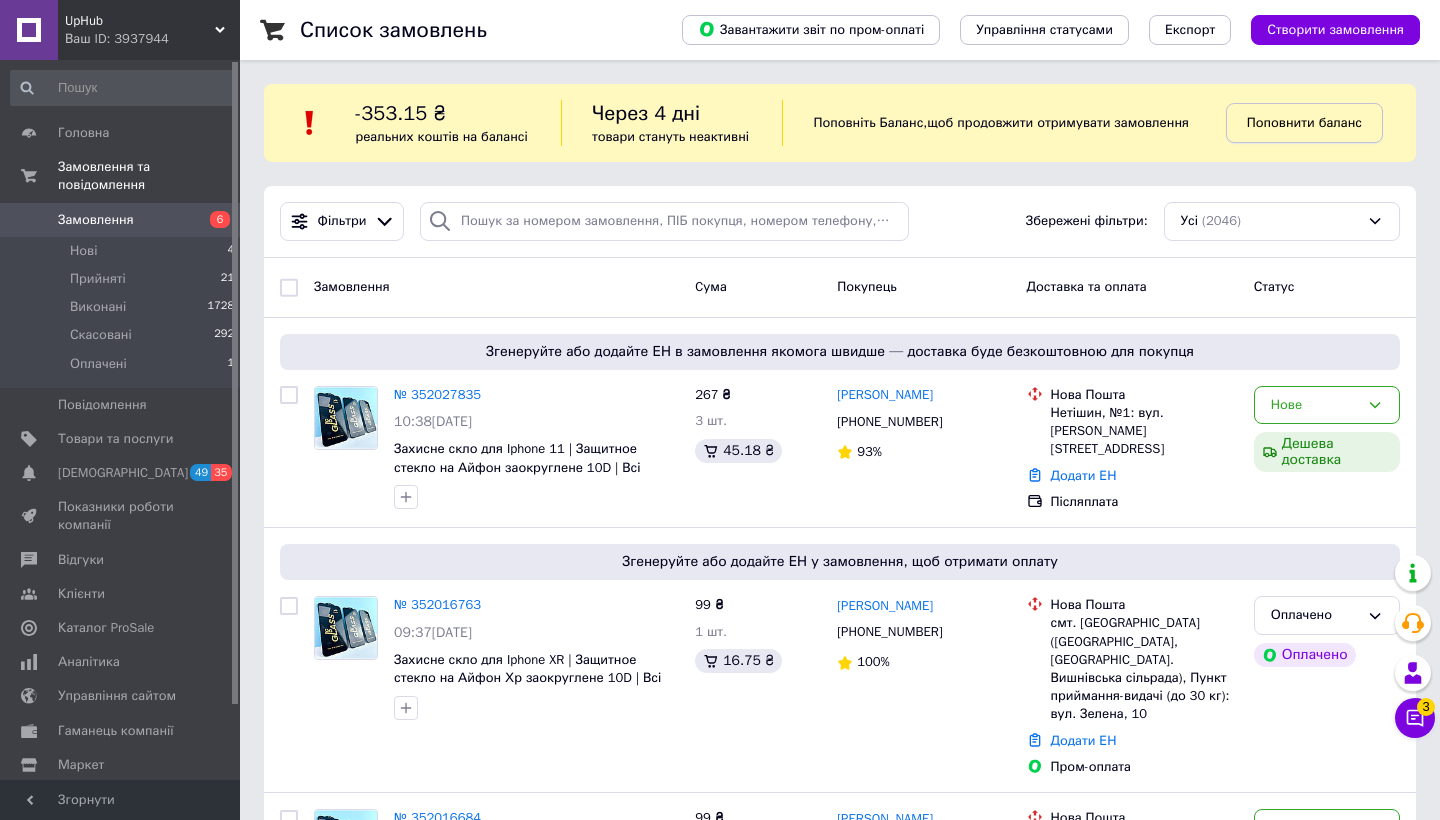 drag, startPoint x: 84, startPoint y: 166, endPoint x: 1335, endPoint y: 131, distance: 1251.4895 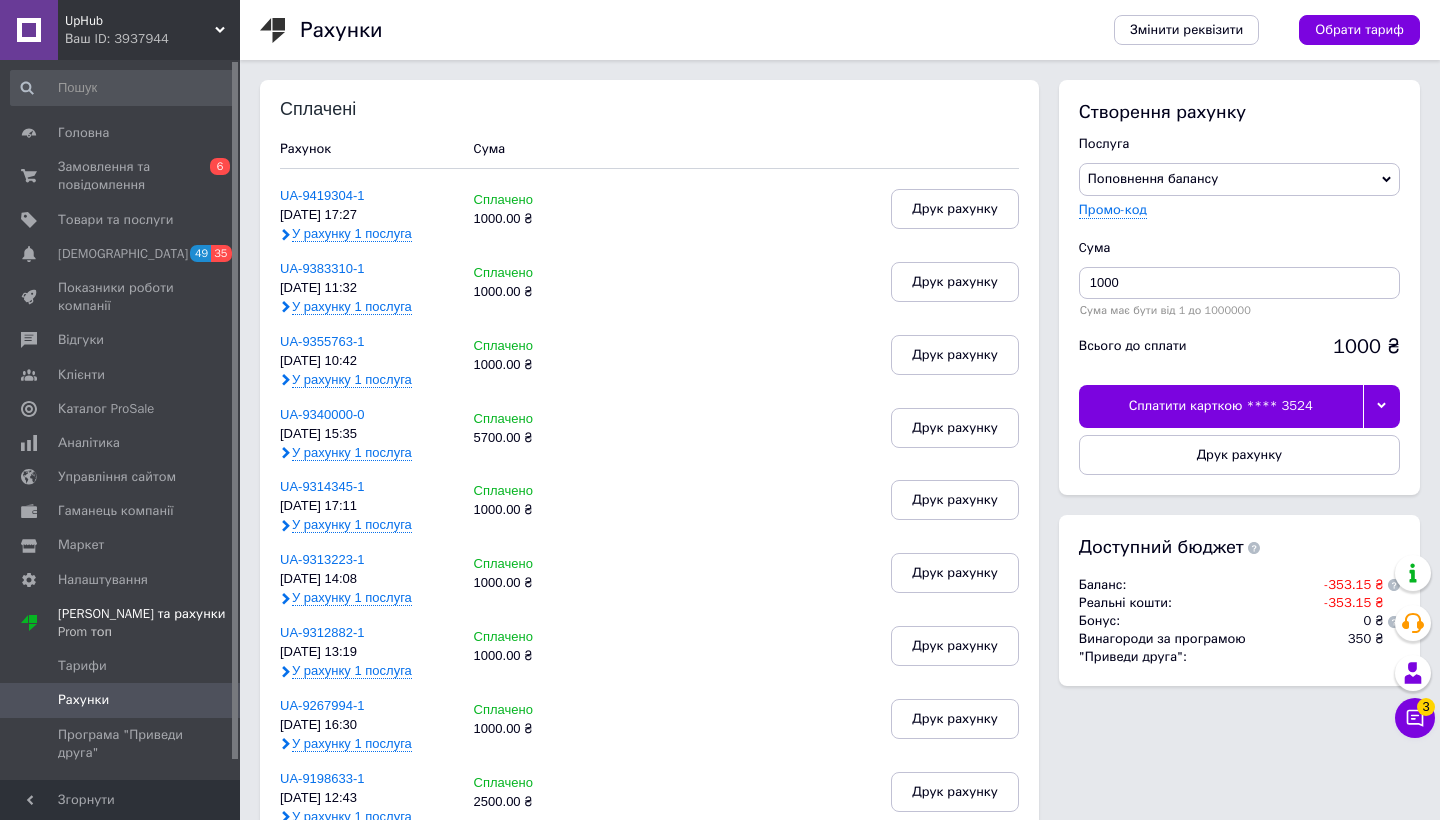 scroll, scrollTop: 0, scrollLeft: 0, axis: both 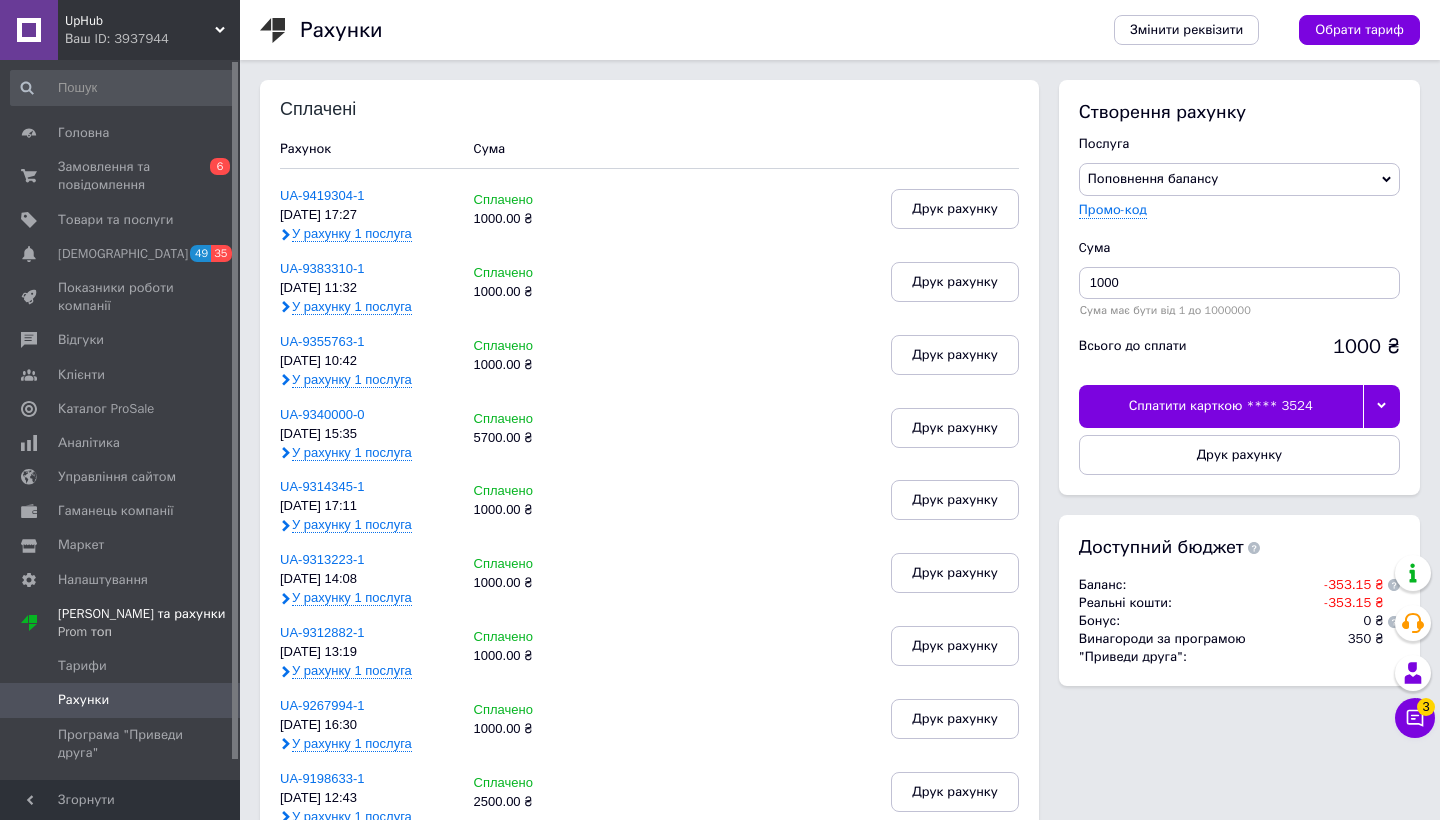 click on "350   ₴" at bounding box center (1346, 648) 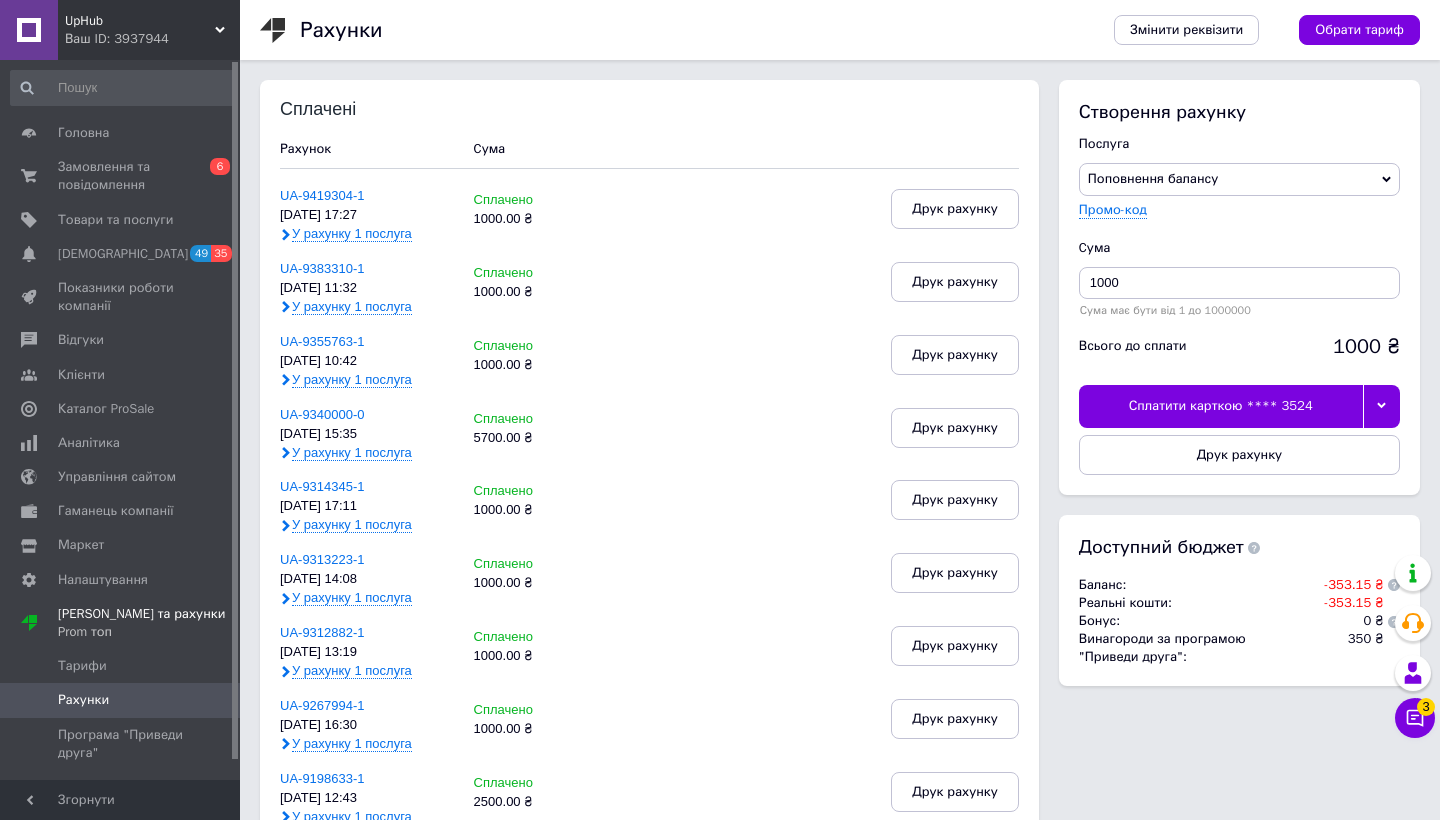 click on "Поповнення балансу" at bounding box center (1239, 179) 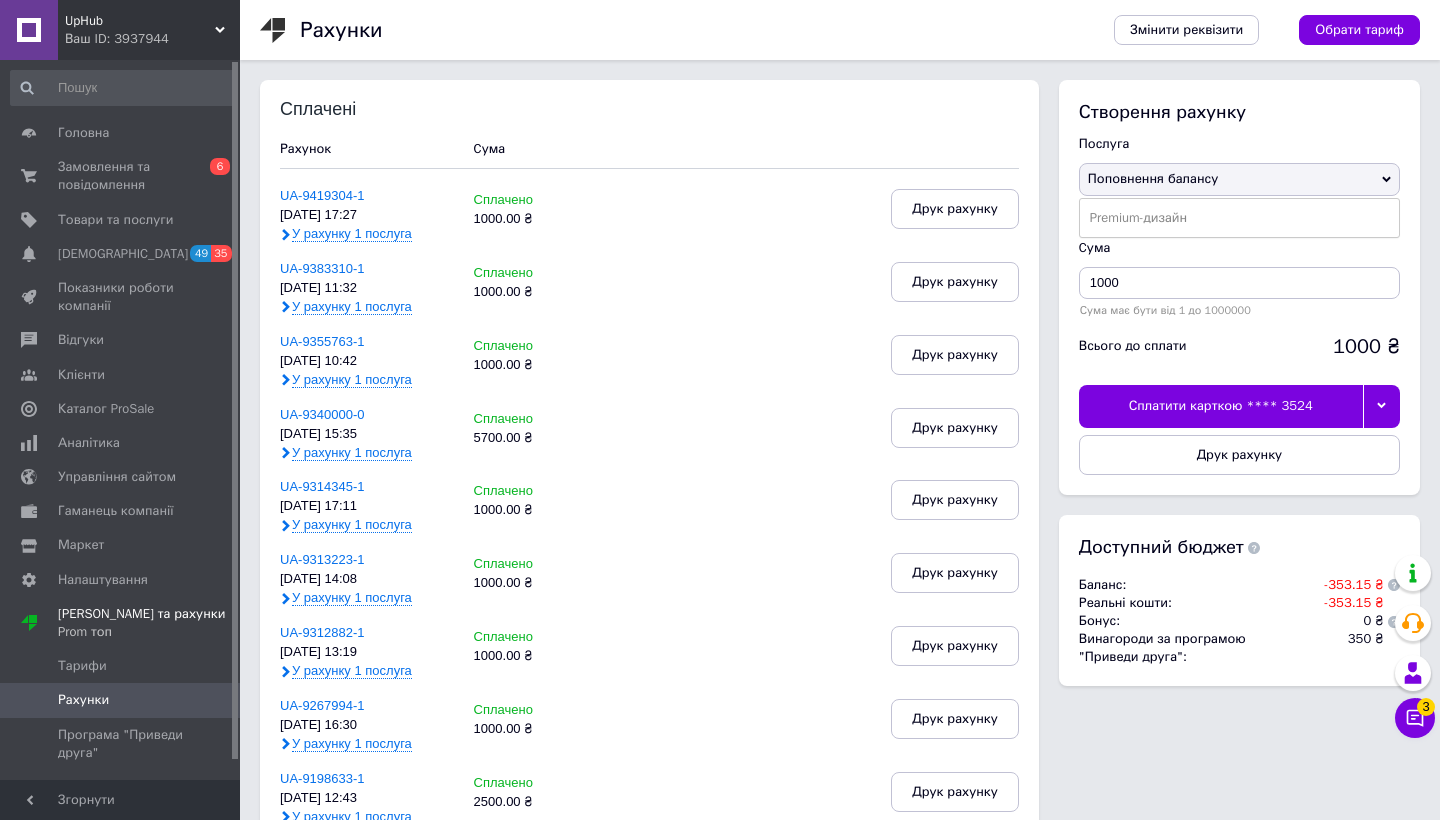click on "Поповнення балансу" at bounding box center (1239, 179) 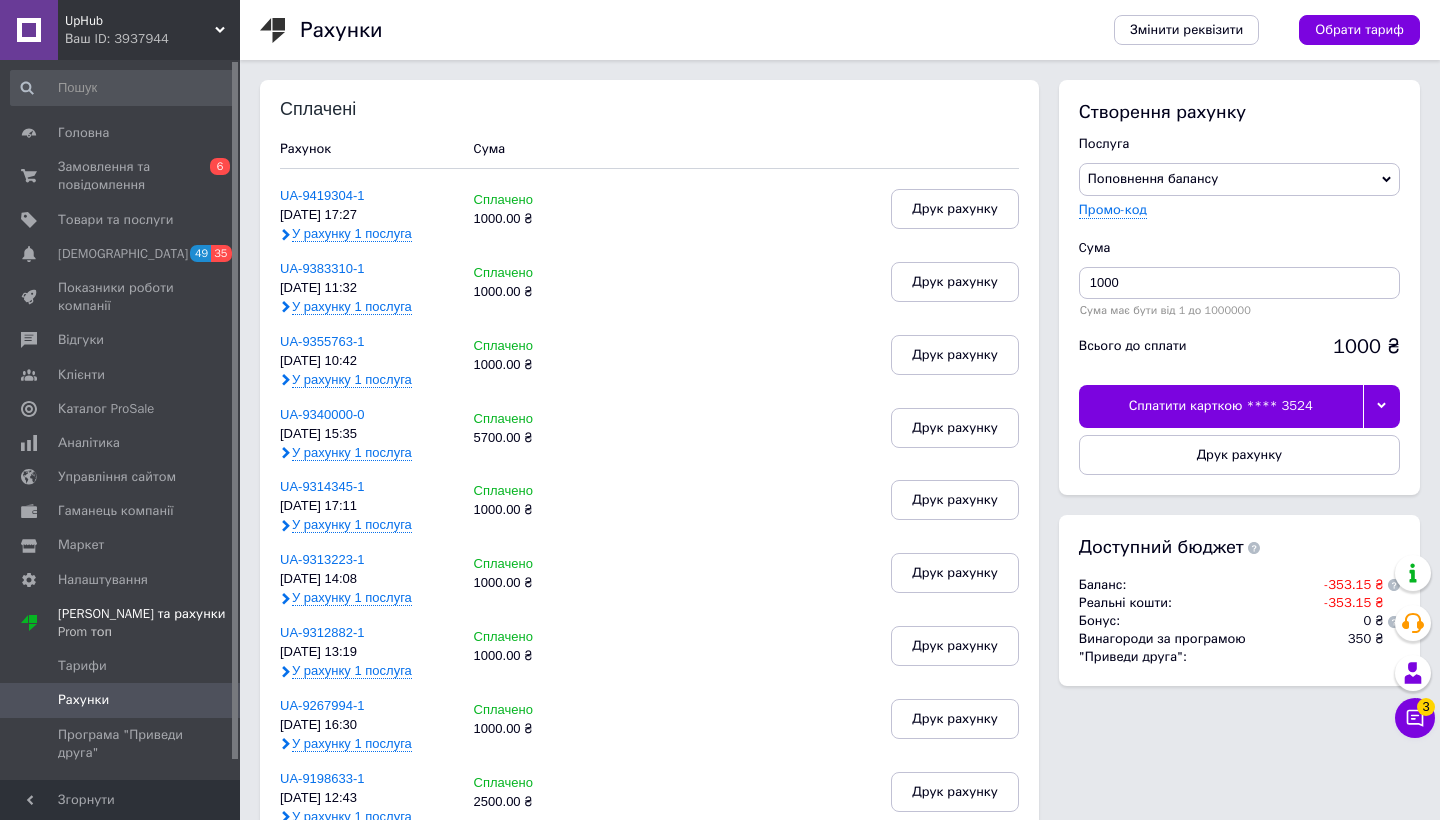 click on "Друк рахунку" at bounding box center [1239, 455] 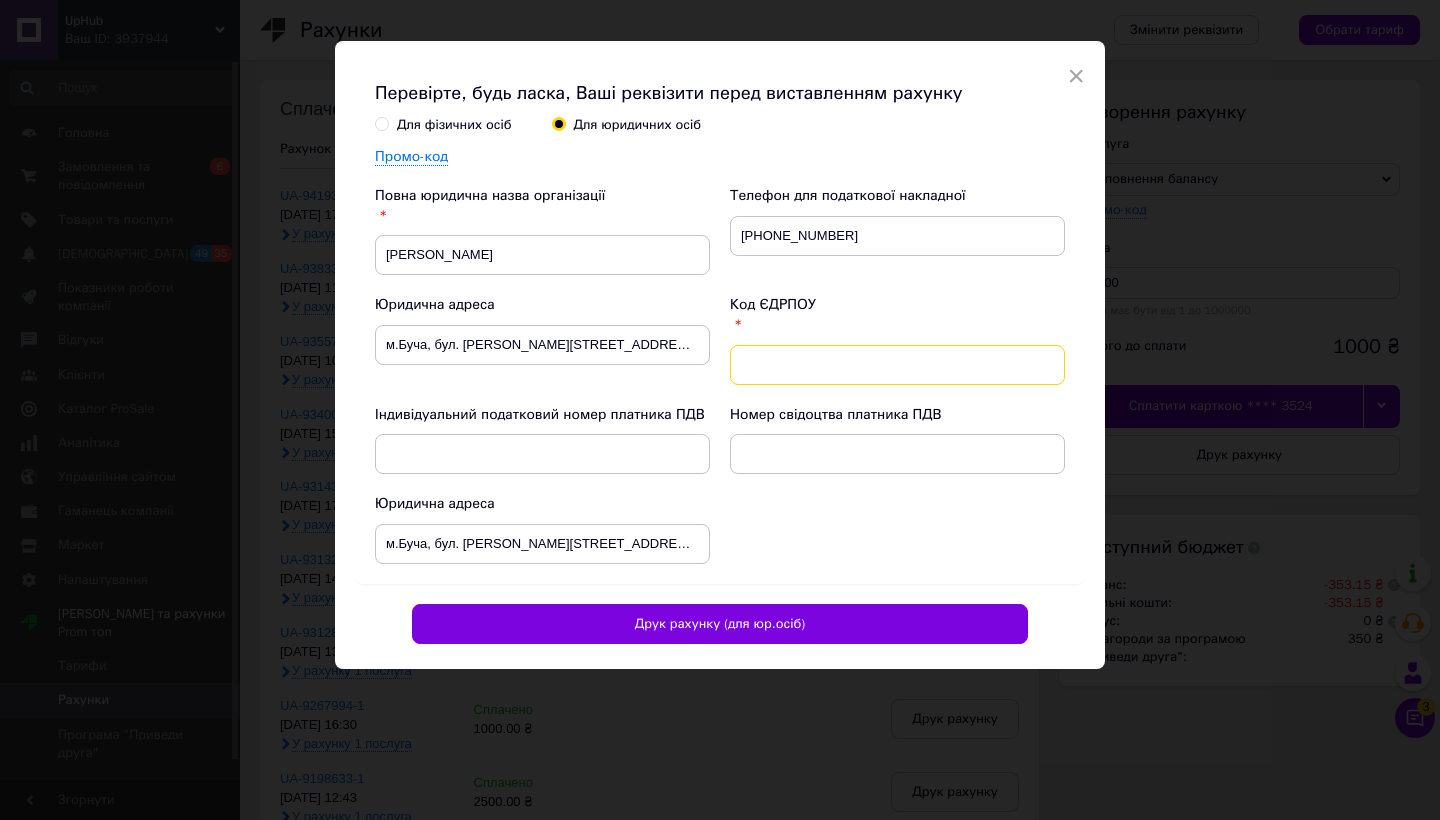 click at bounding box center [897, 365] 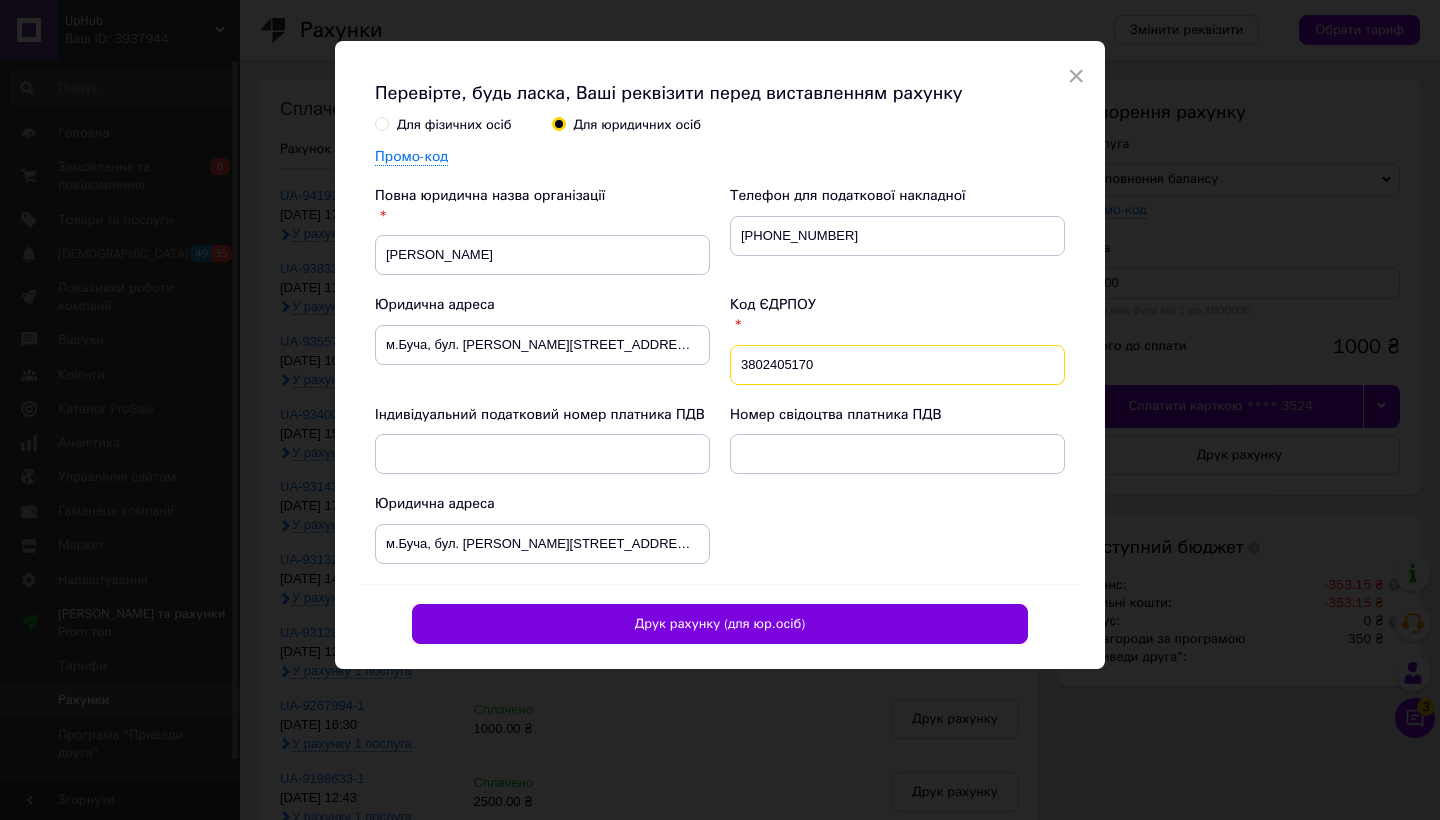 type on "3802405170" 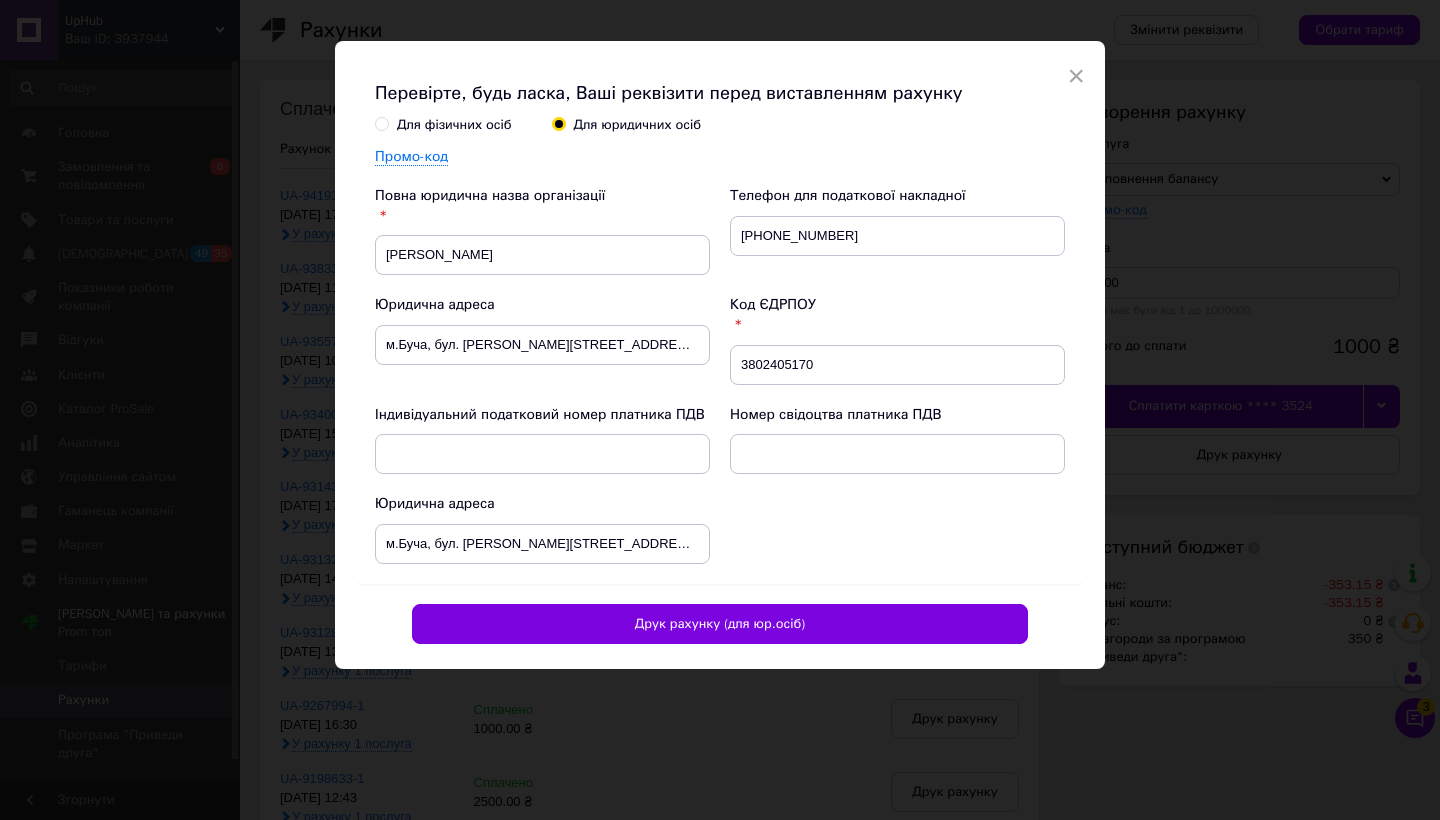 click on "Друк рахунку (для юр.осіб)" at bounding box center [720, 624] 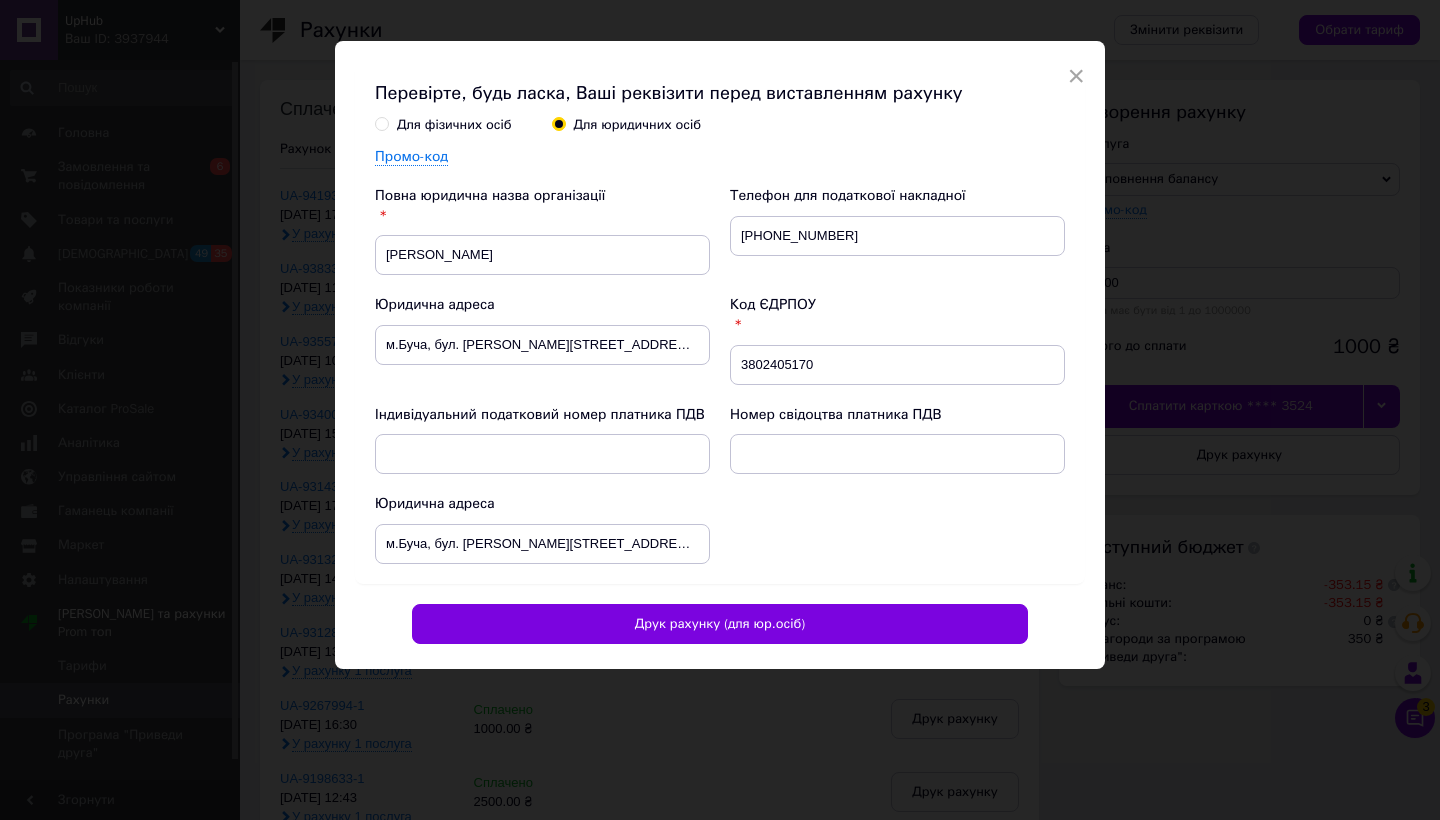 click on "×" at bounding box center [1076, 76] 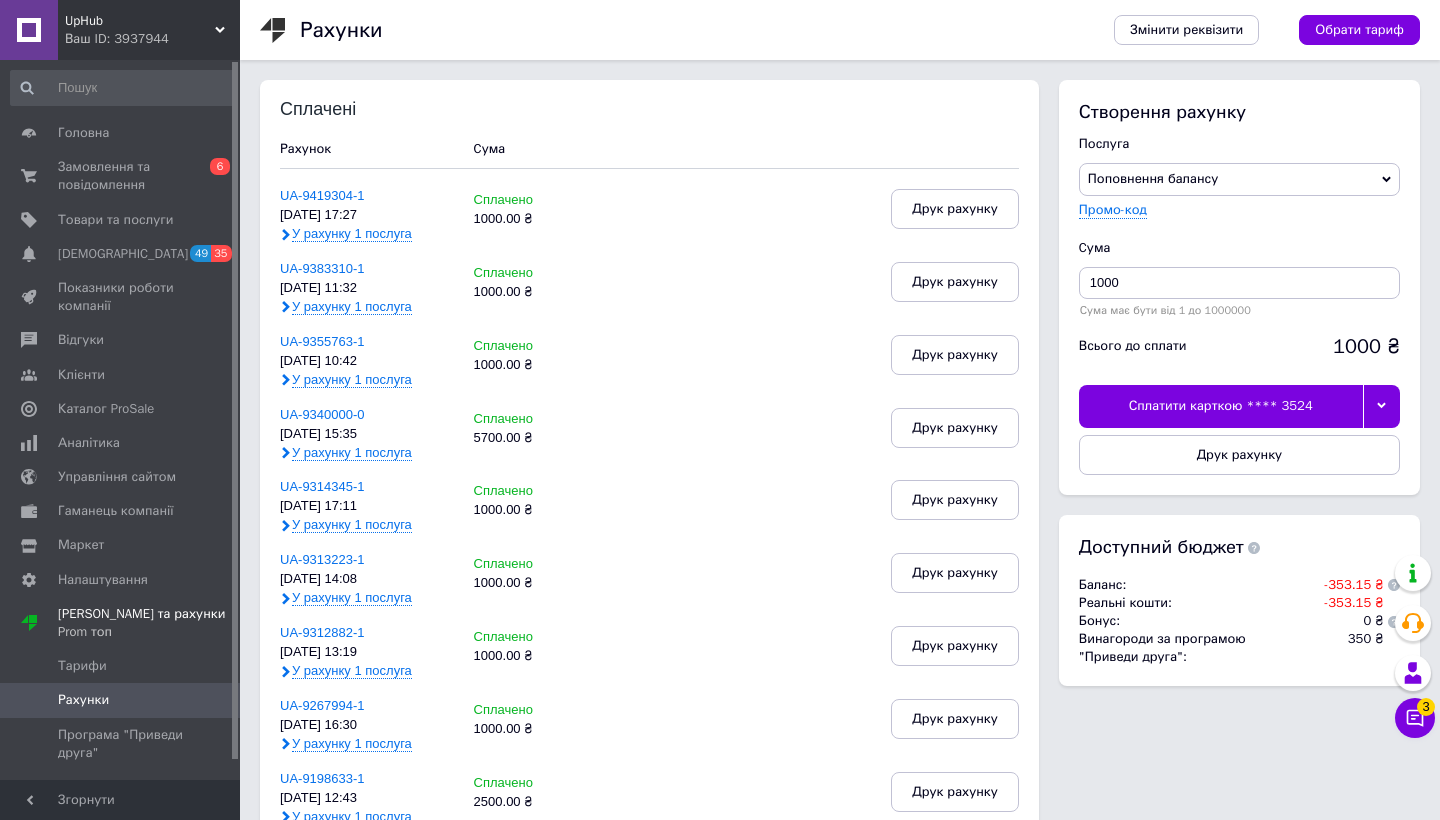 scroll, scrollTop: 0, scrollLeft: 0, axis: both 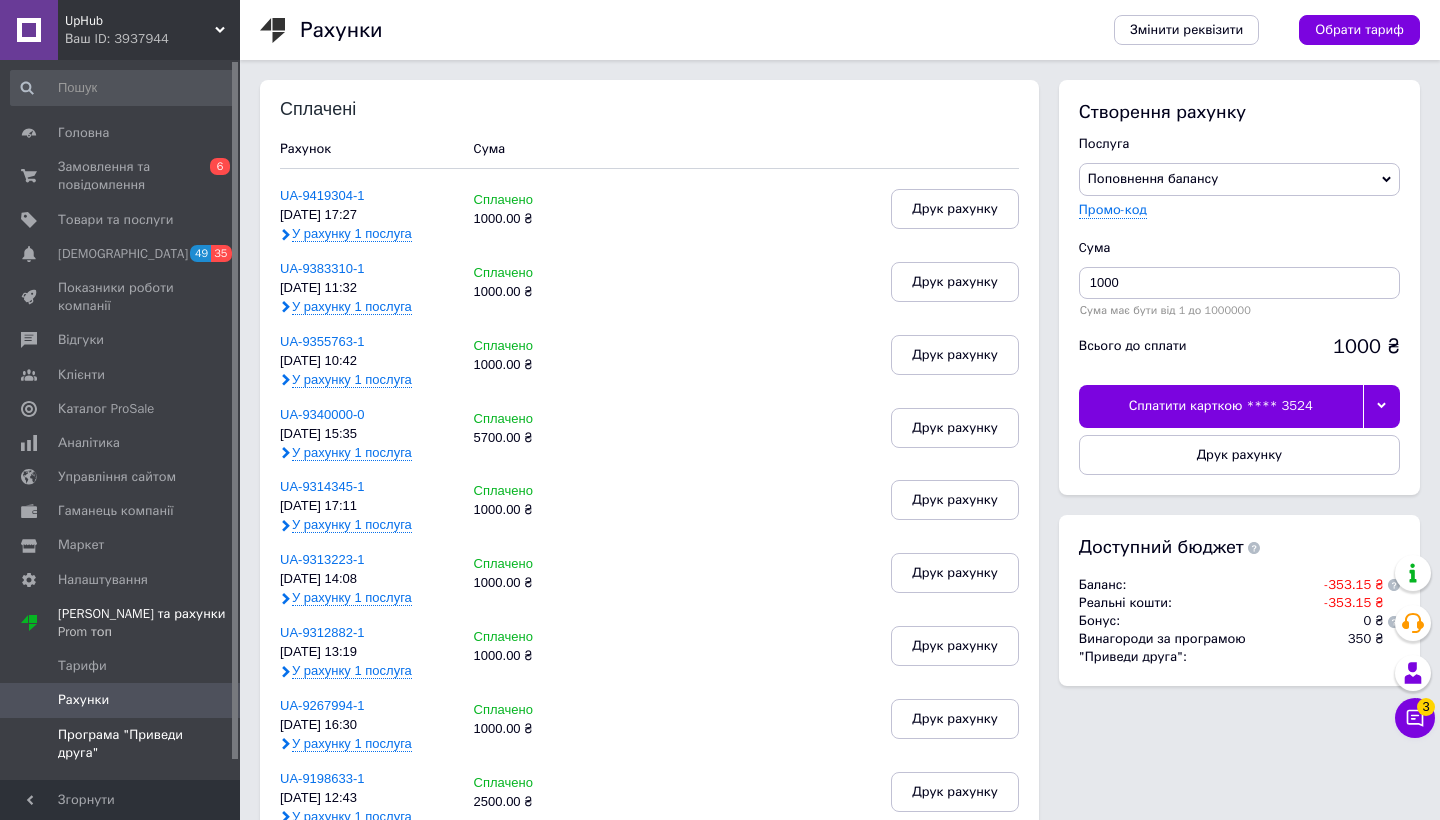 drag, startPoint x: 1073, startPoint y: 72, endPoint x: 88, endPoint y: 731, distance: 1185.1185 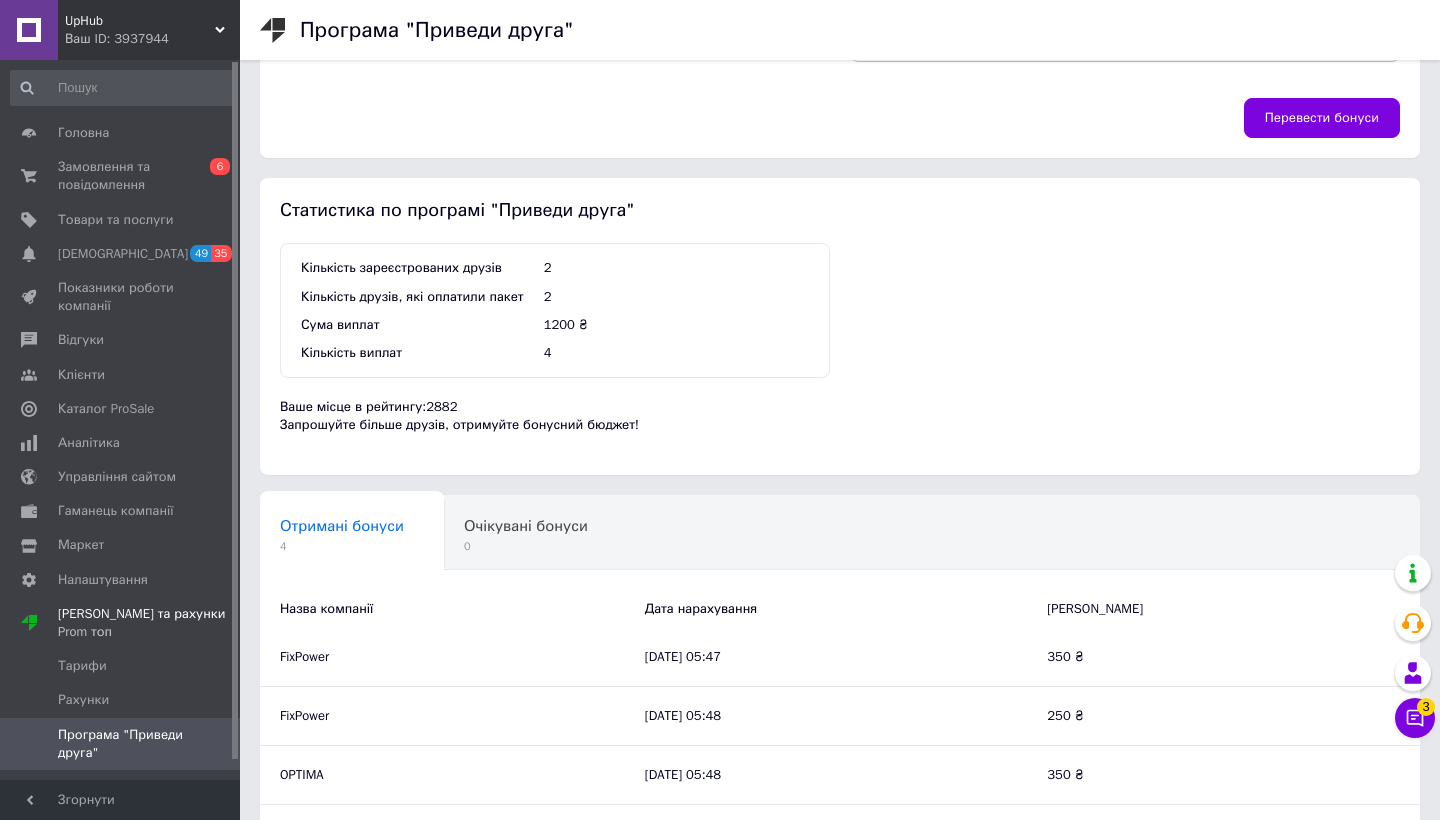 scroll, scrollTop: 493, scrollLeft: 0, axis: vertical 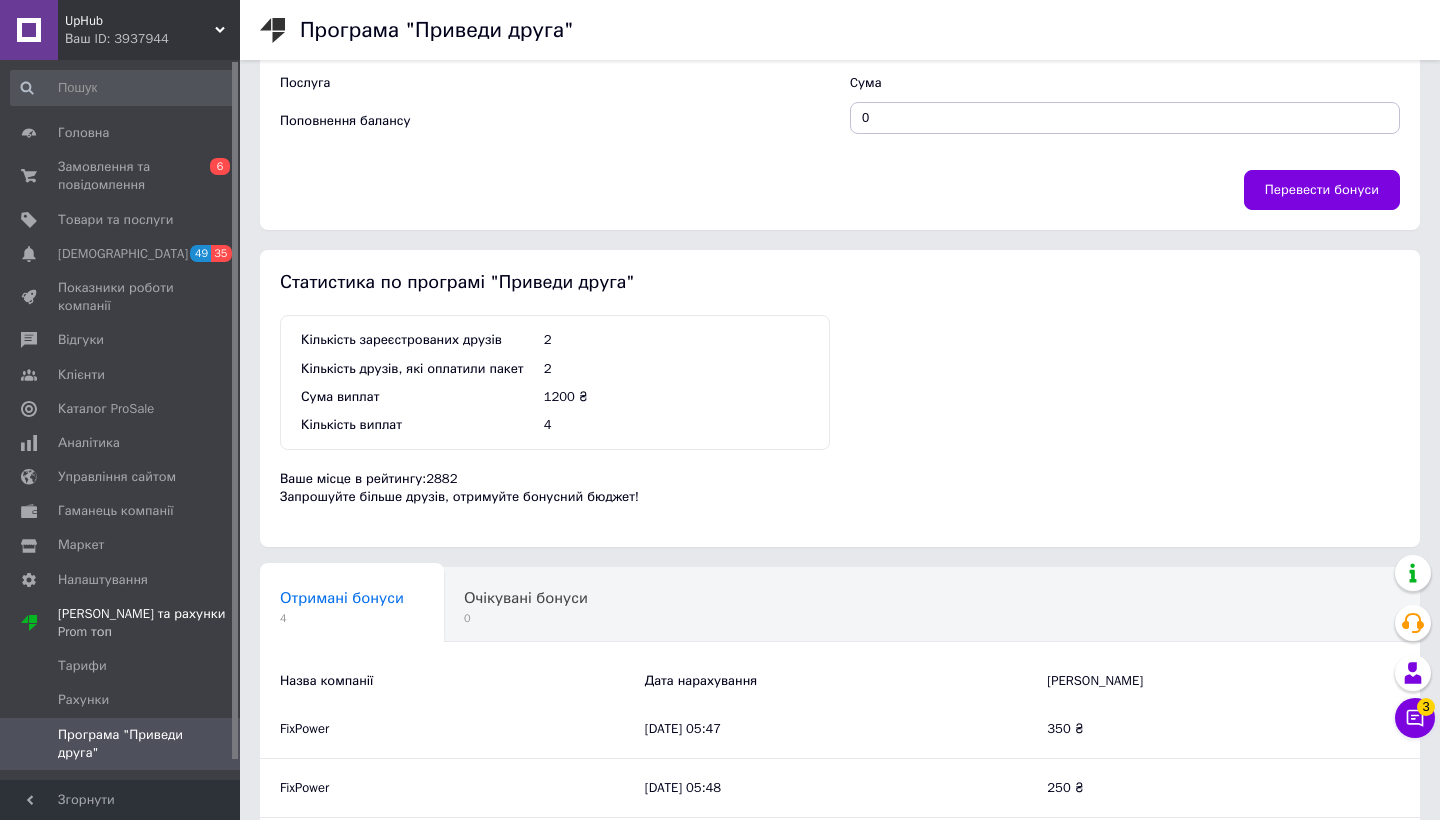 click on "0" at bounding box center [526, 618] 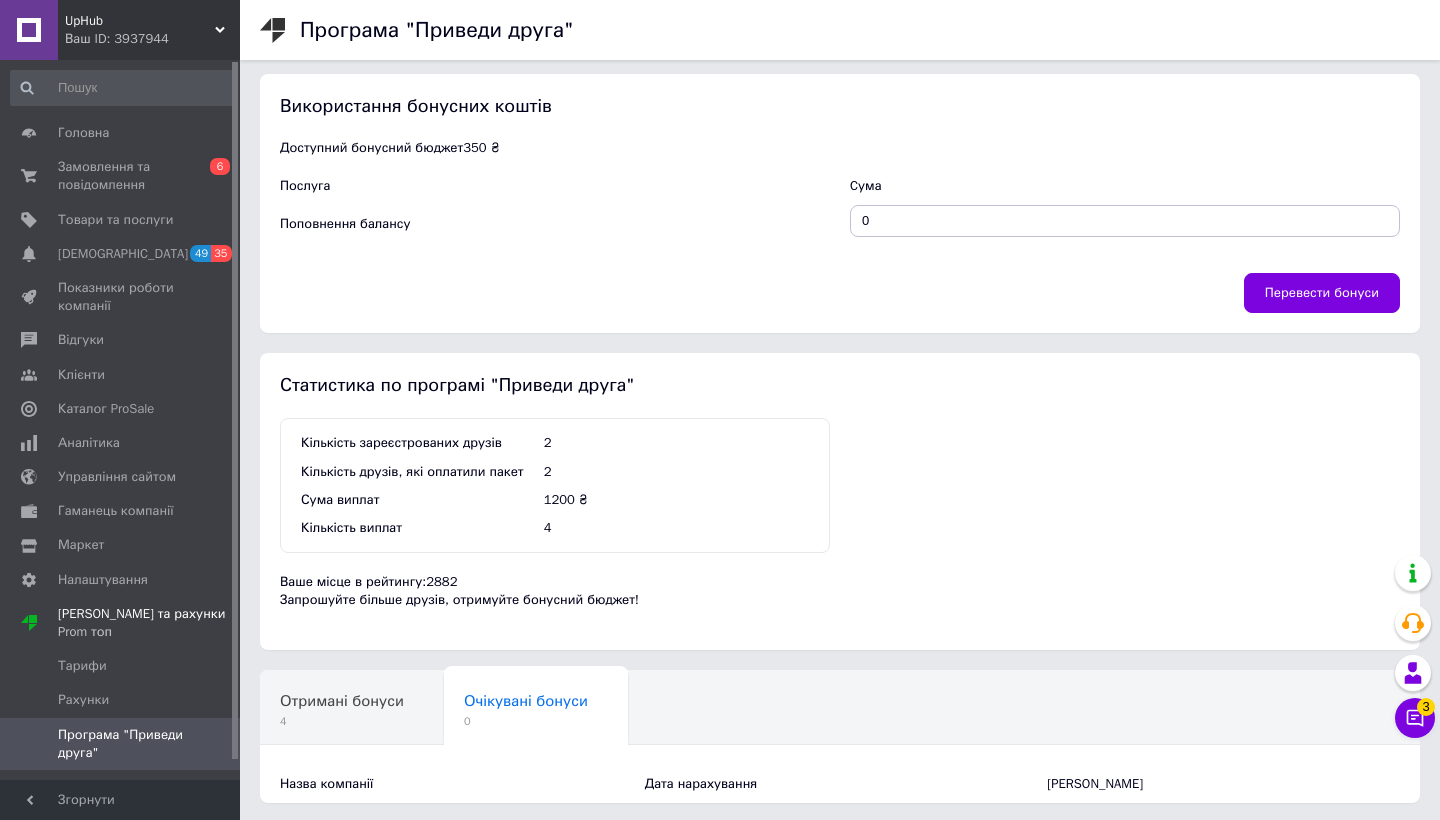 scroll, scrollTop: 332, scrollLeft: 0, axis: vertical 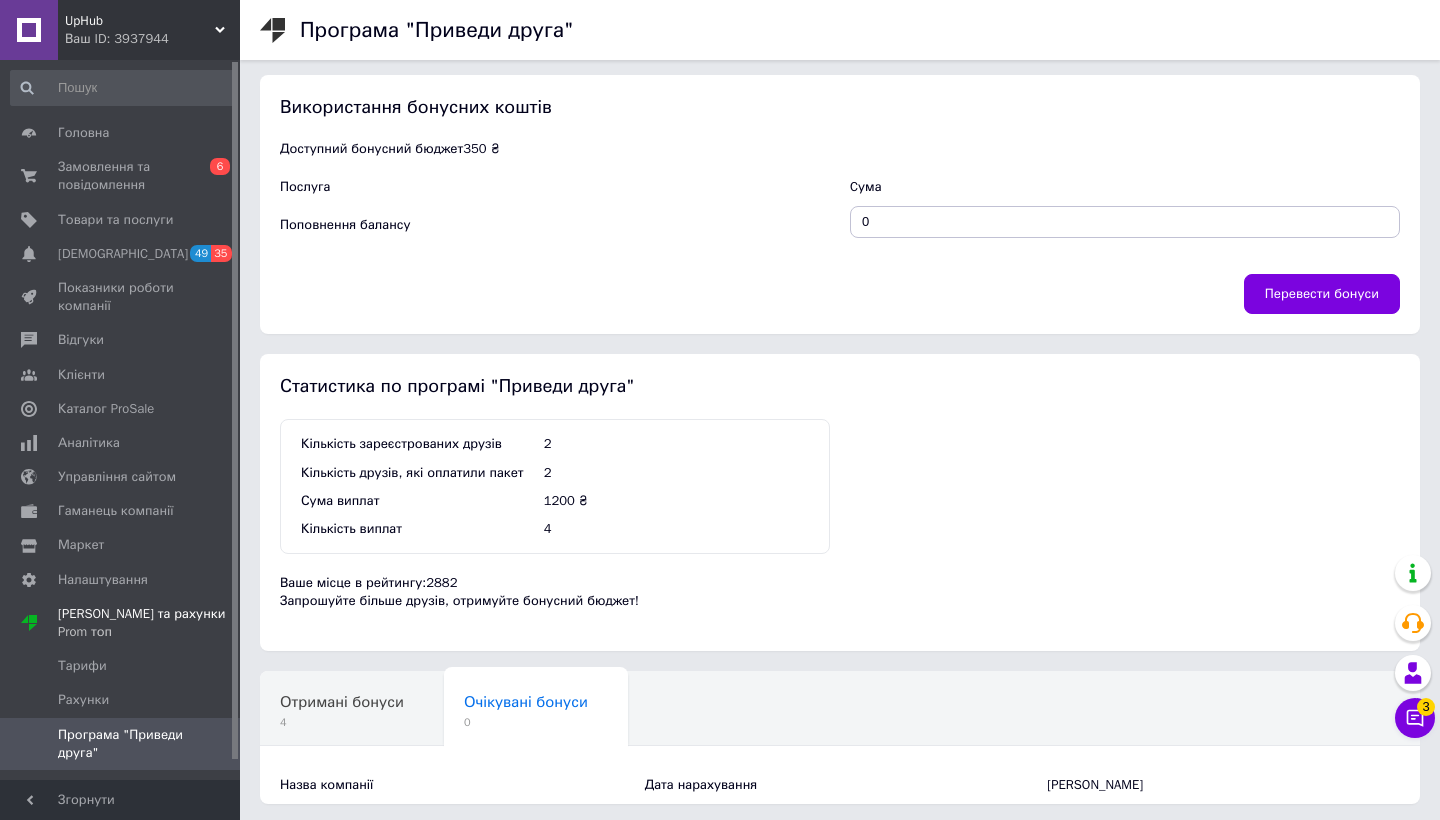 click on "4" at bounding box center (342, 722) 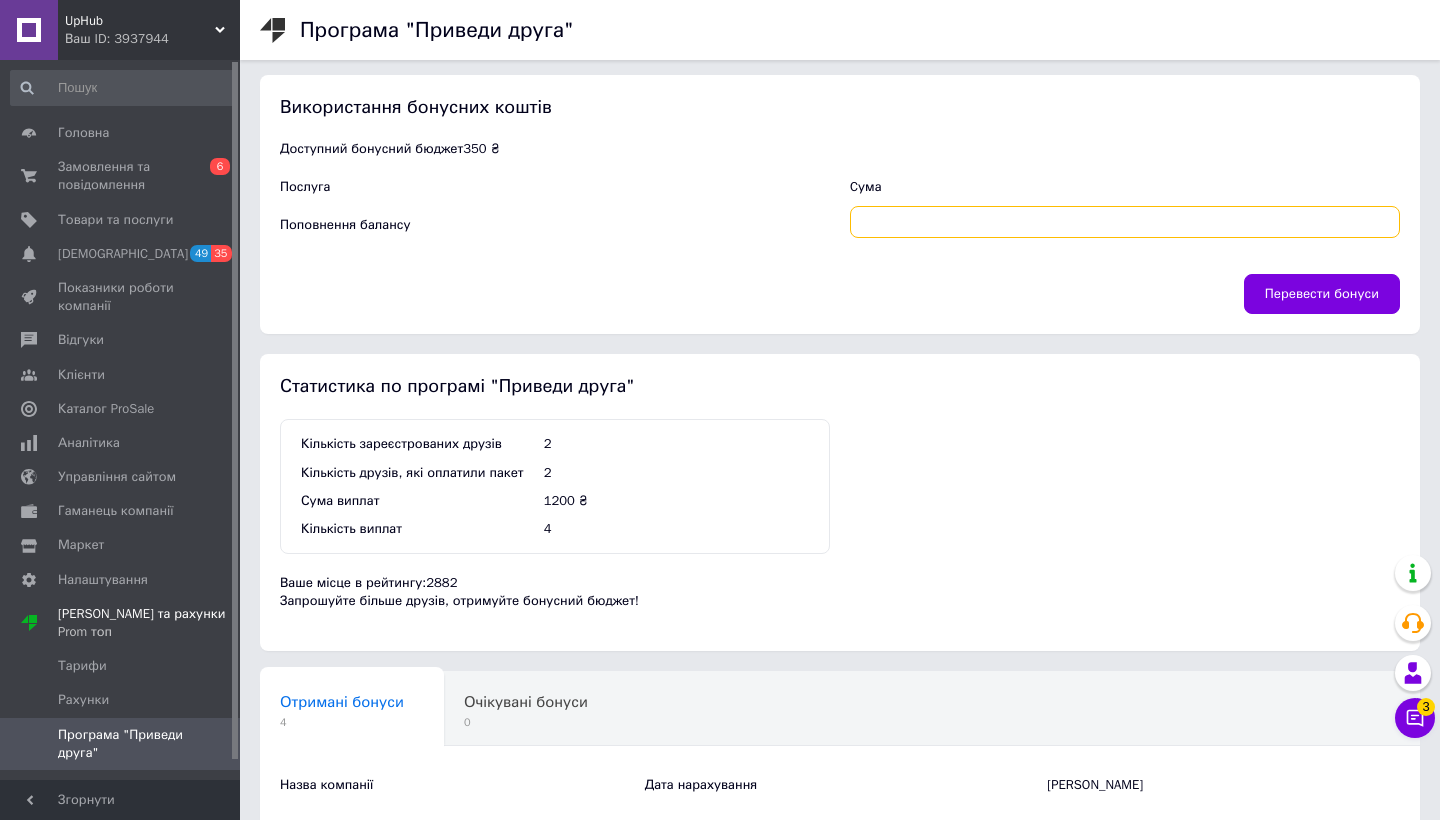 click at bounding box center (1125, 222) 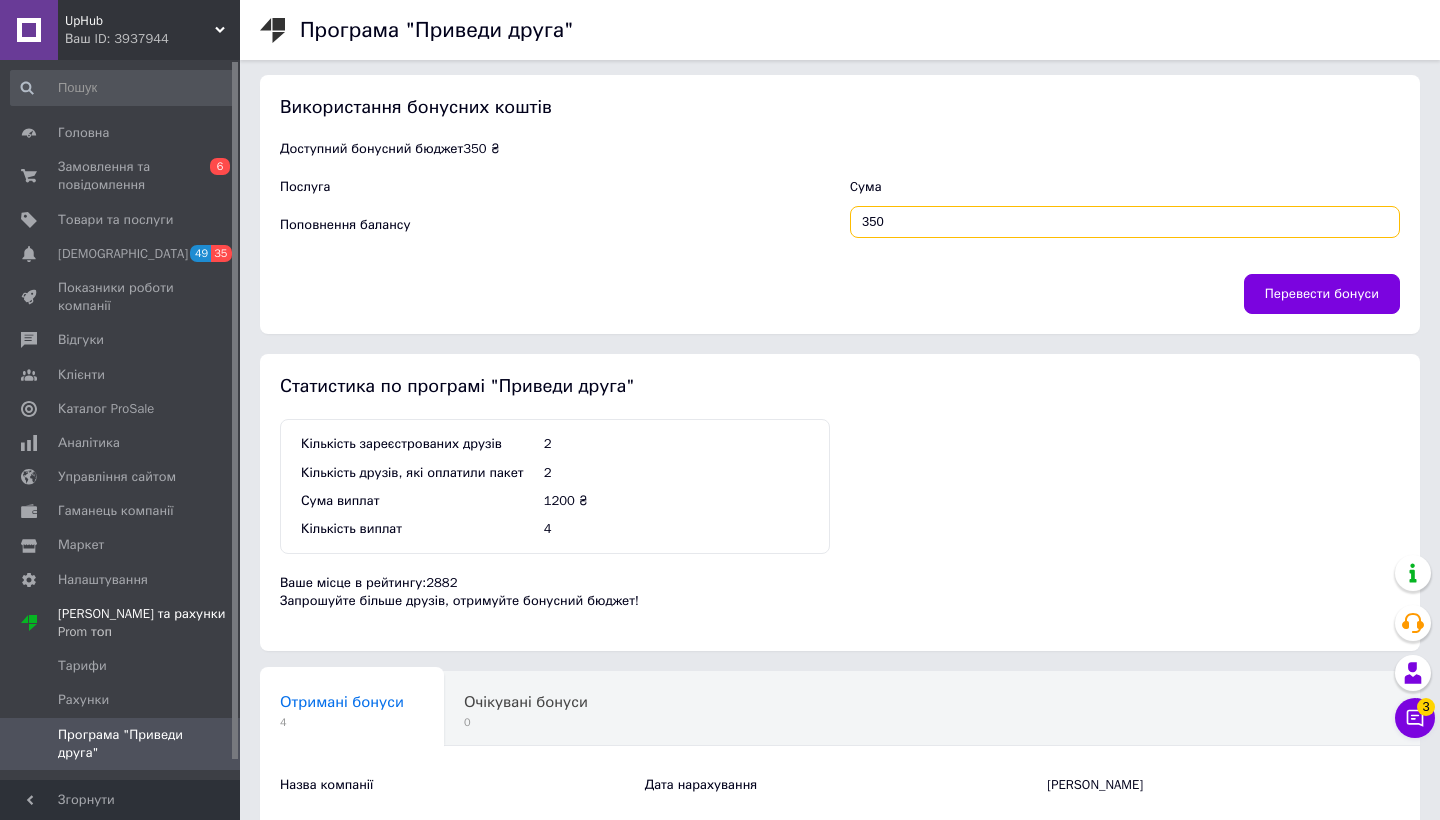 type on "350" 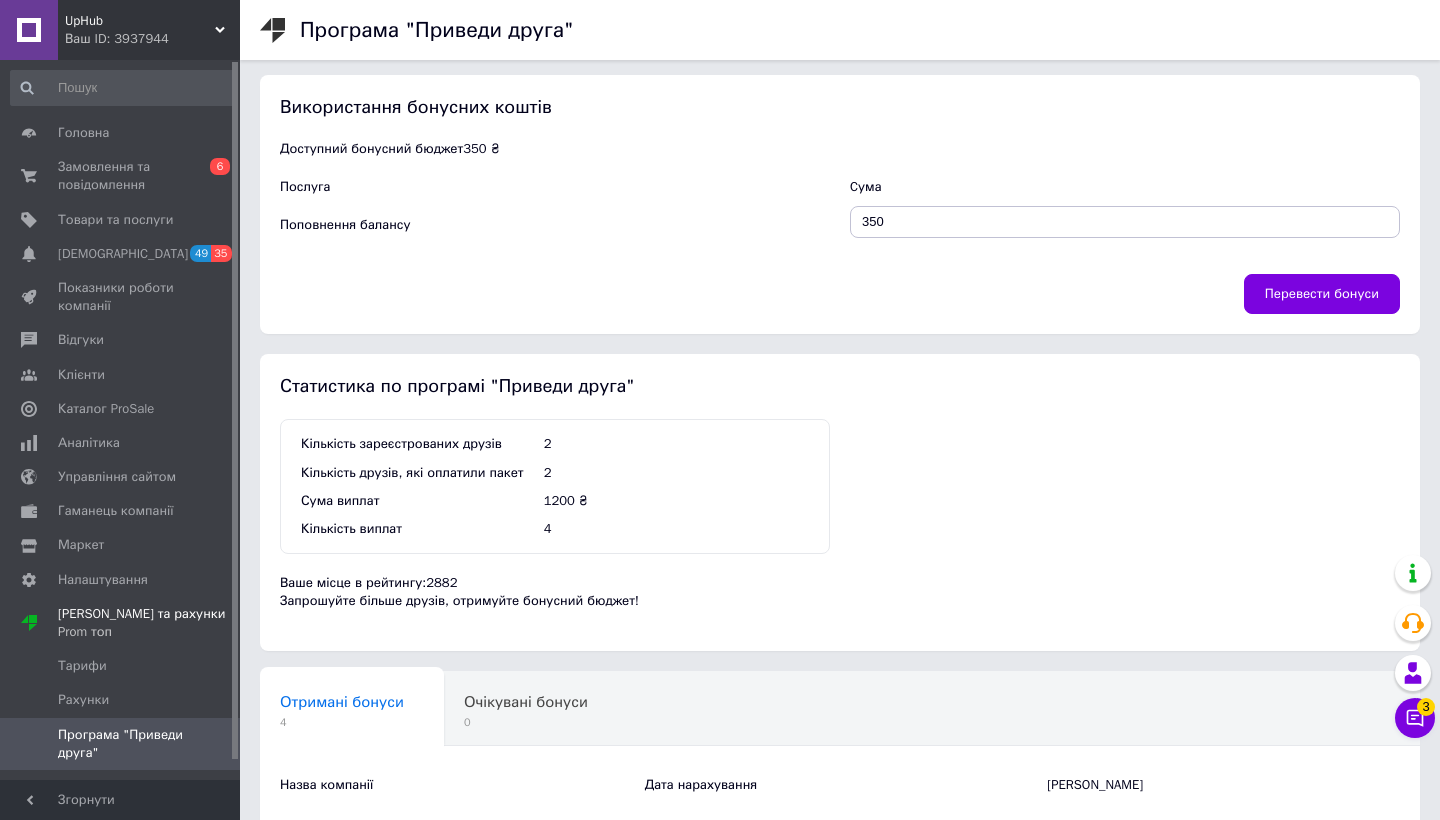 click on "Перевести бонуси" at bounding box center [1322, 294] 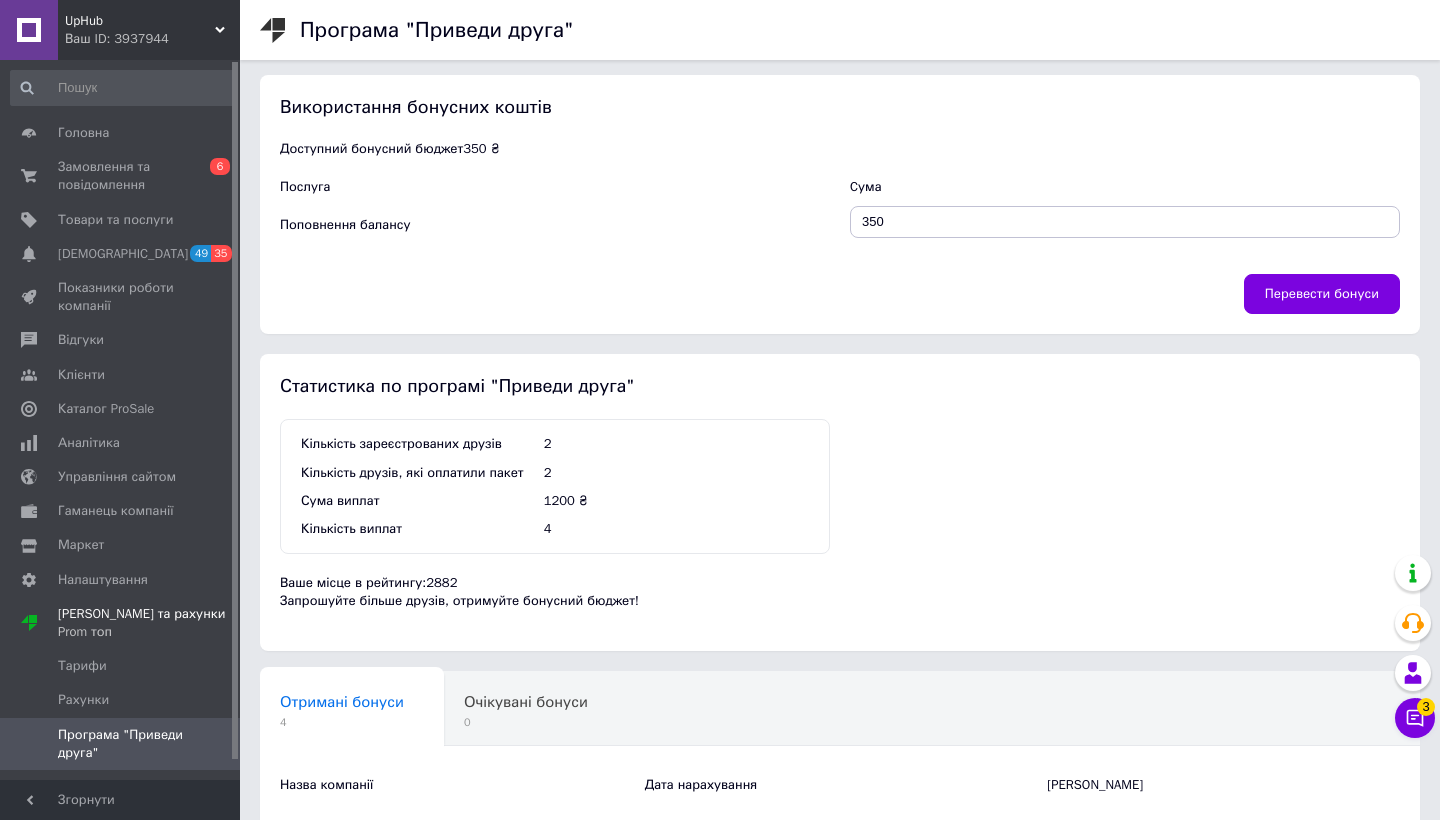 click on "Каталог ProSale" at bounding box center [106, 409] 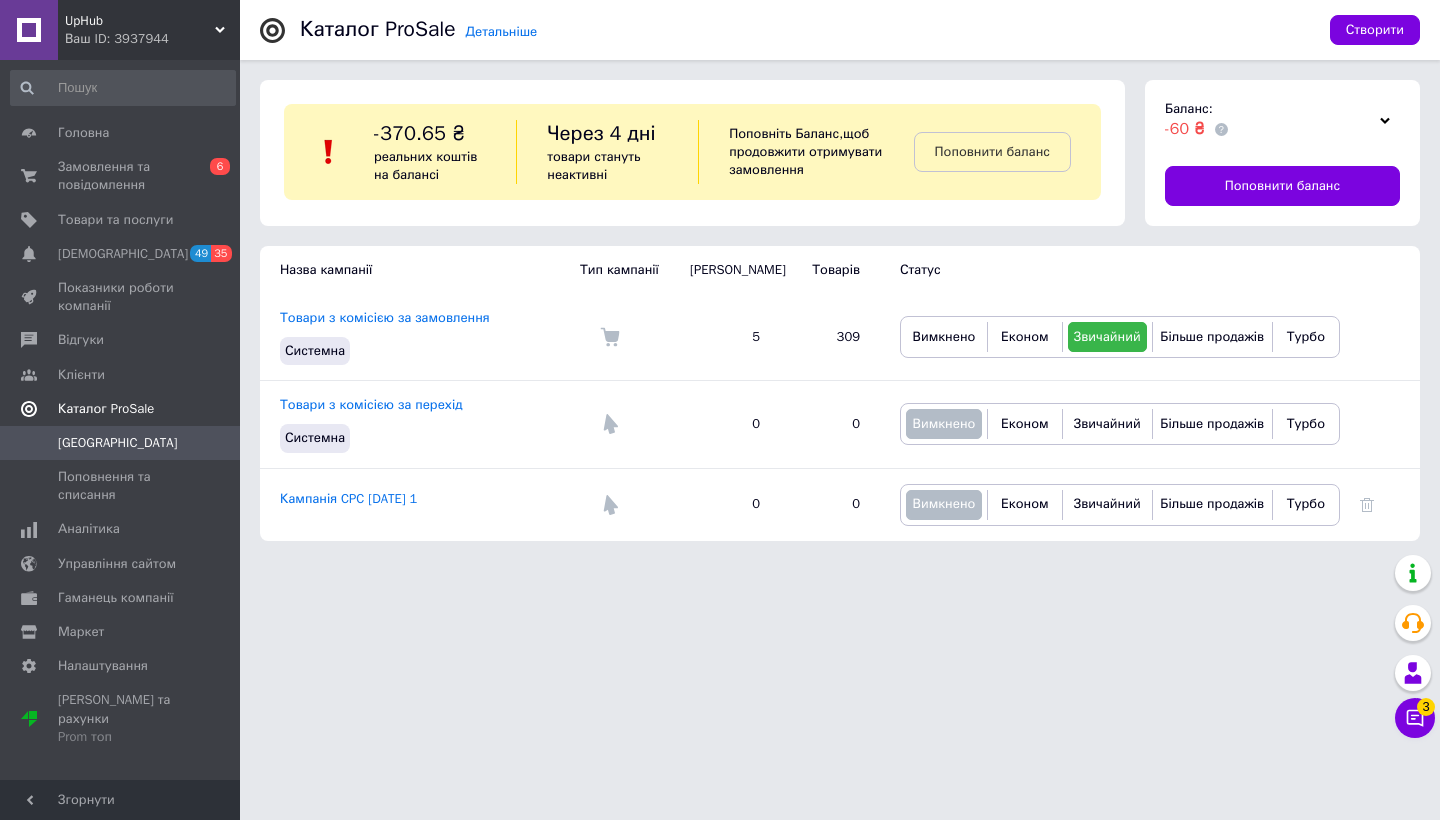 click on "Замовлення та повідомлення" at bounding box center [121, 176] 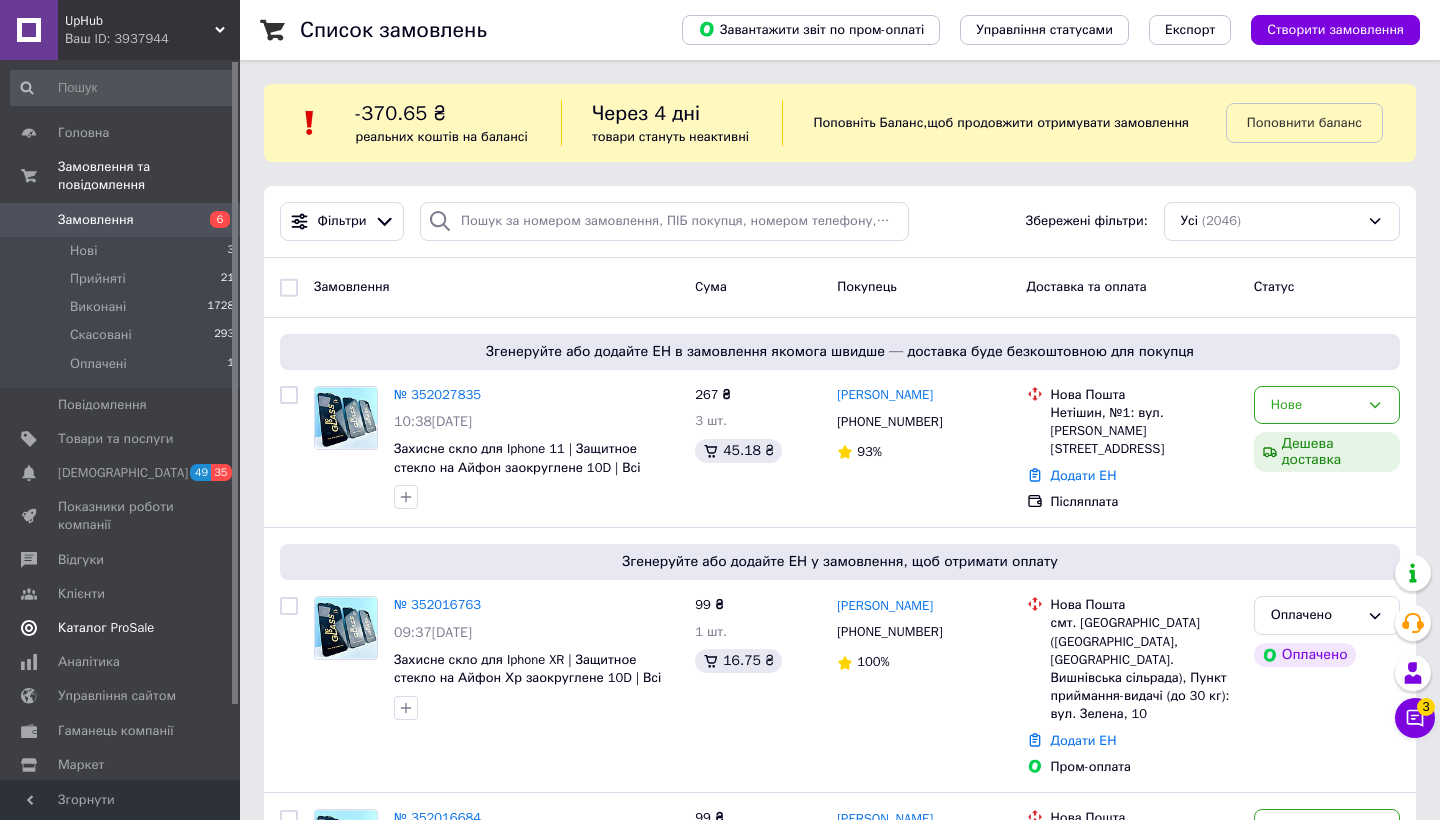 click on "Товари та послуги" at bounding box center (115, 439) 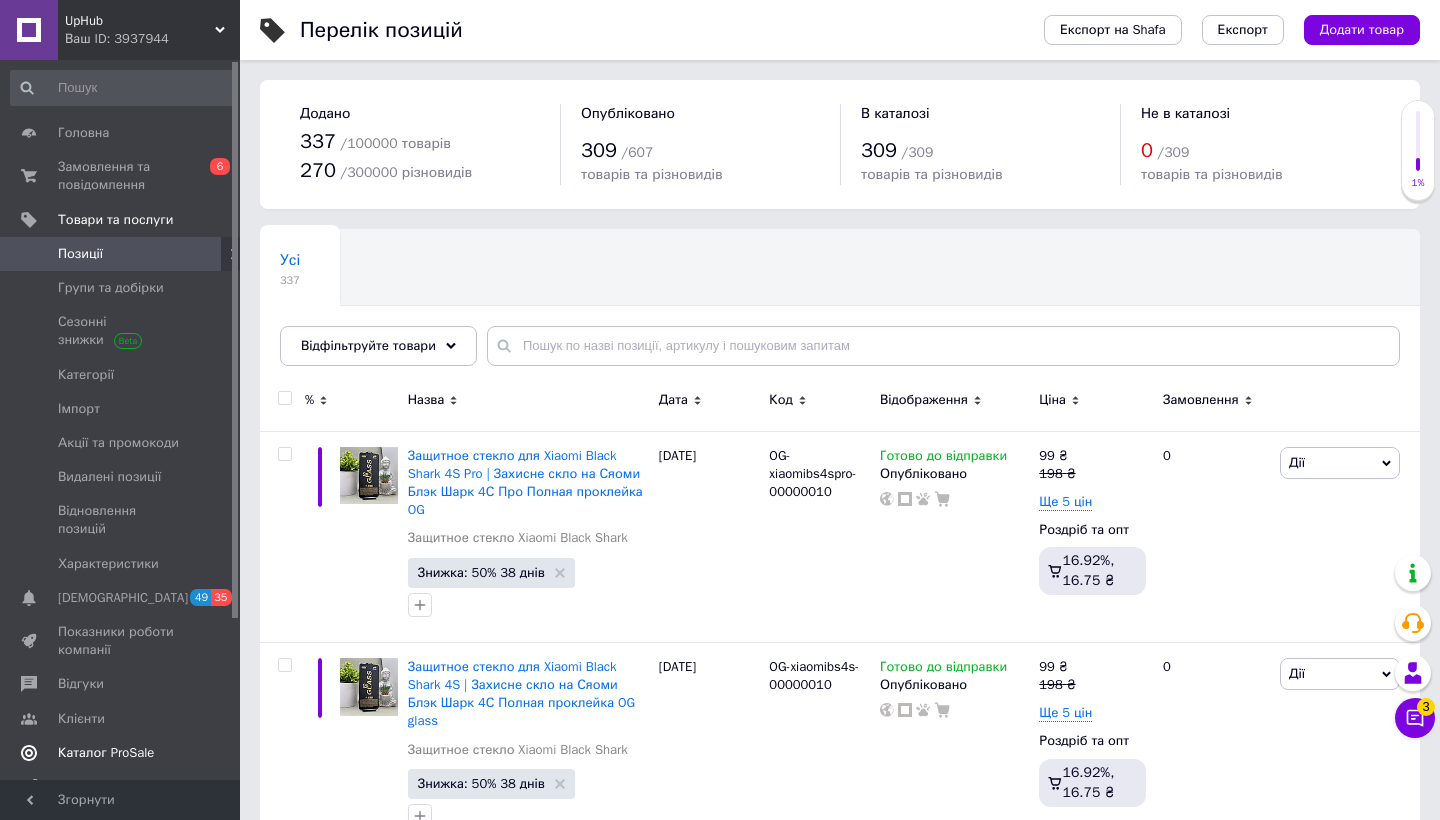 click on "Відфільтруйте товари" at bounding box center (368, 345) 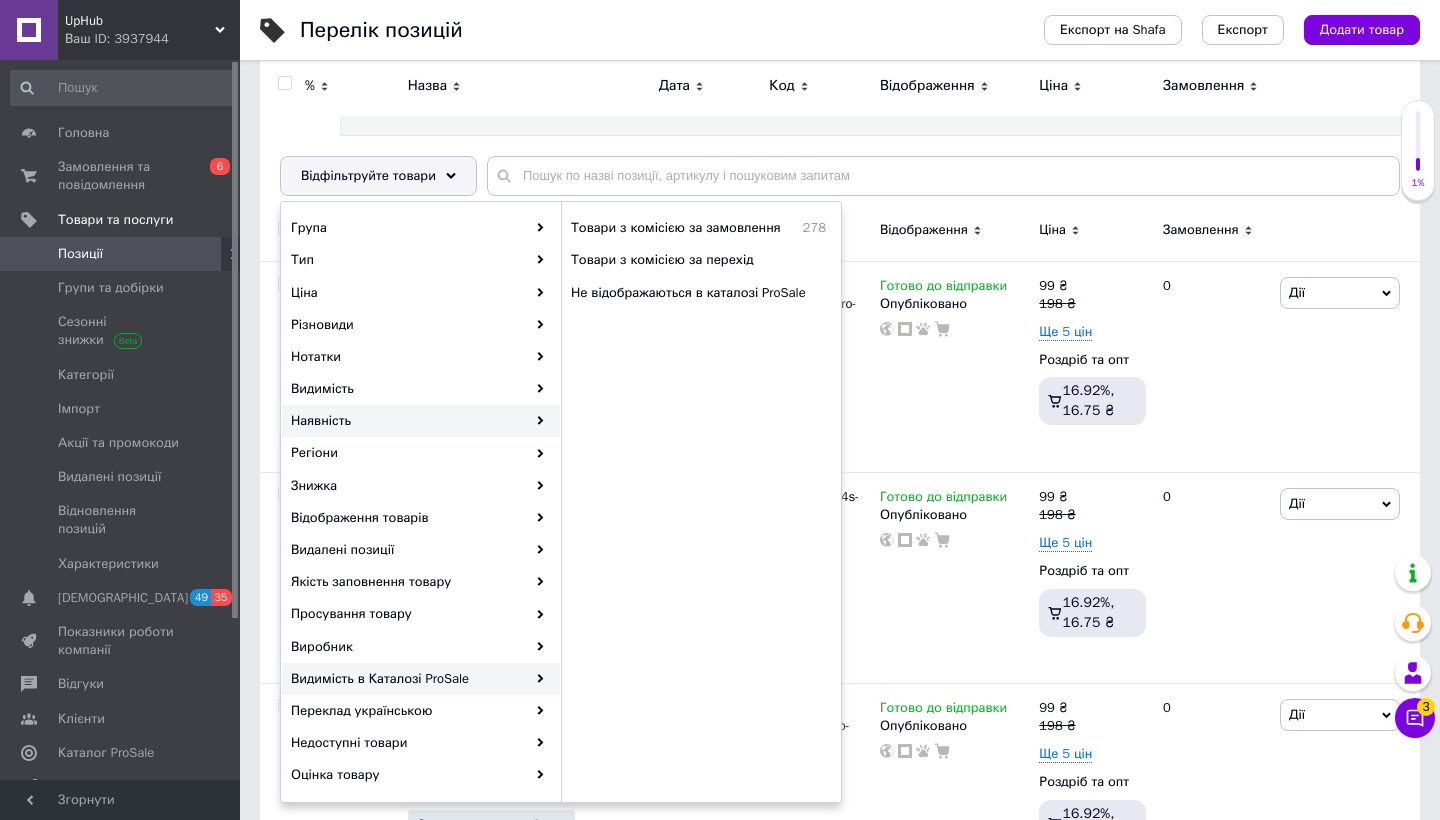 scroll, scrollTop: 151, scrollLeft: 0, axis: vertical 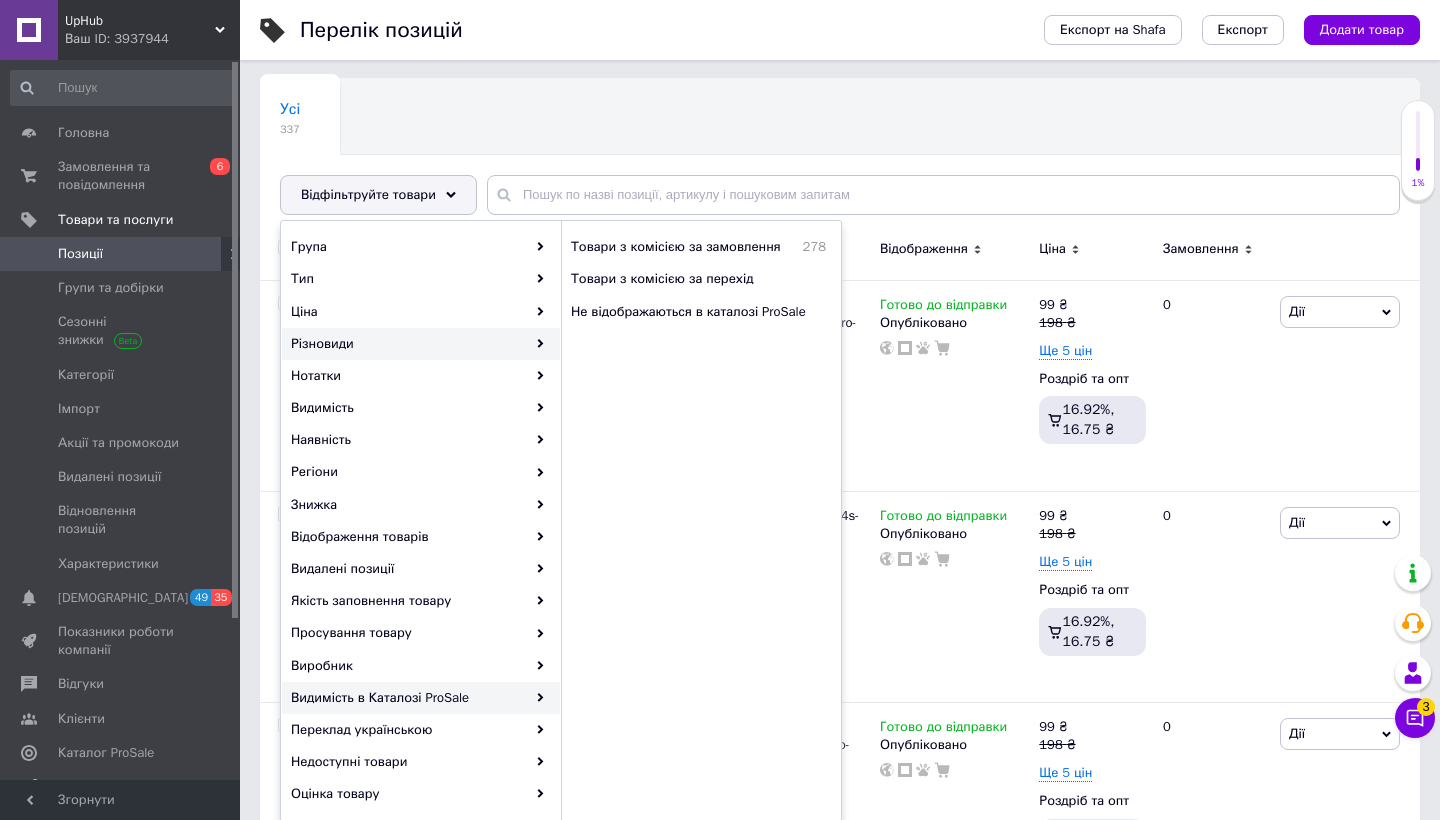 click on "Нотатки" at bounding box center [421, 376] 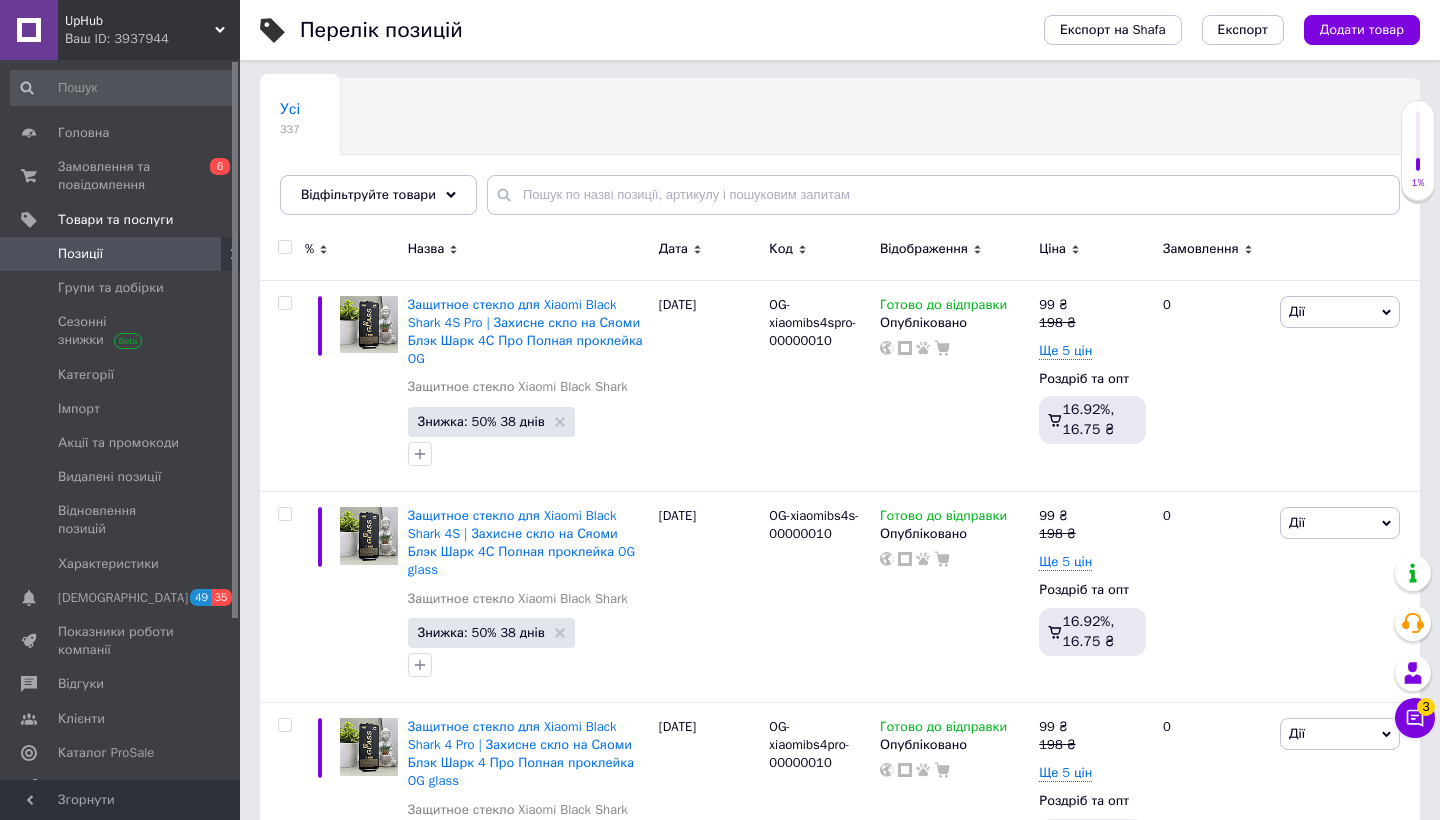 click 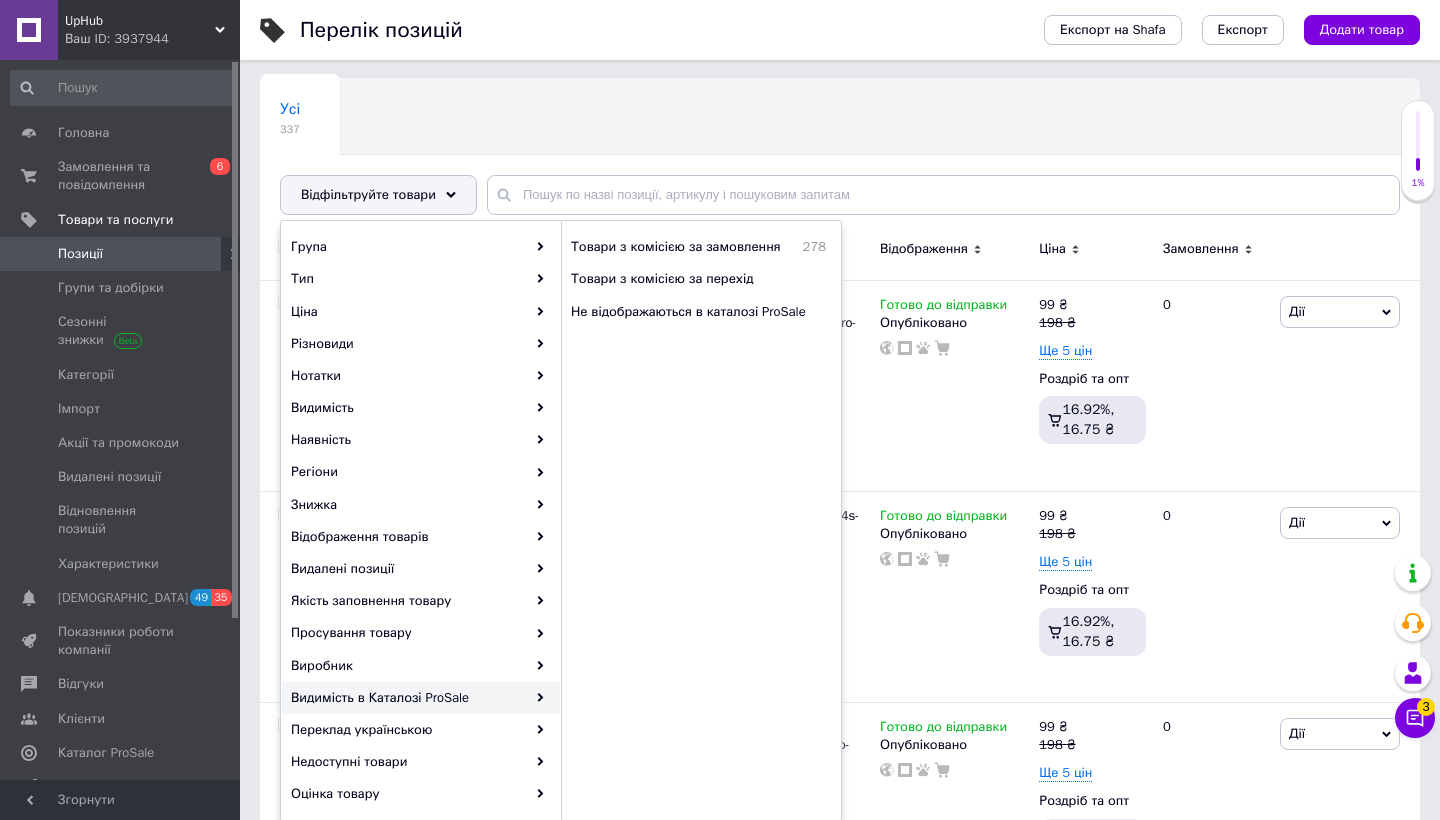 drag, startPoint x: 419, startPoint y: 344, endPoint x: 537, endPoint y: 96, distance: 274.64157 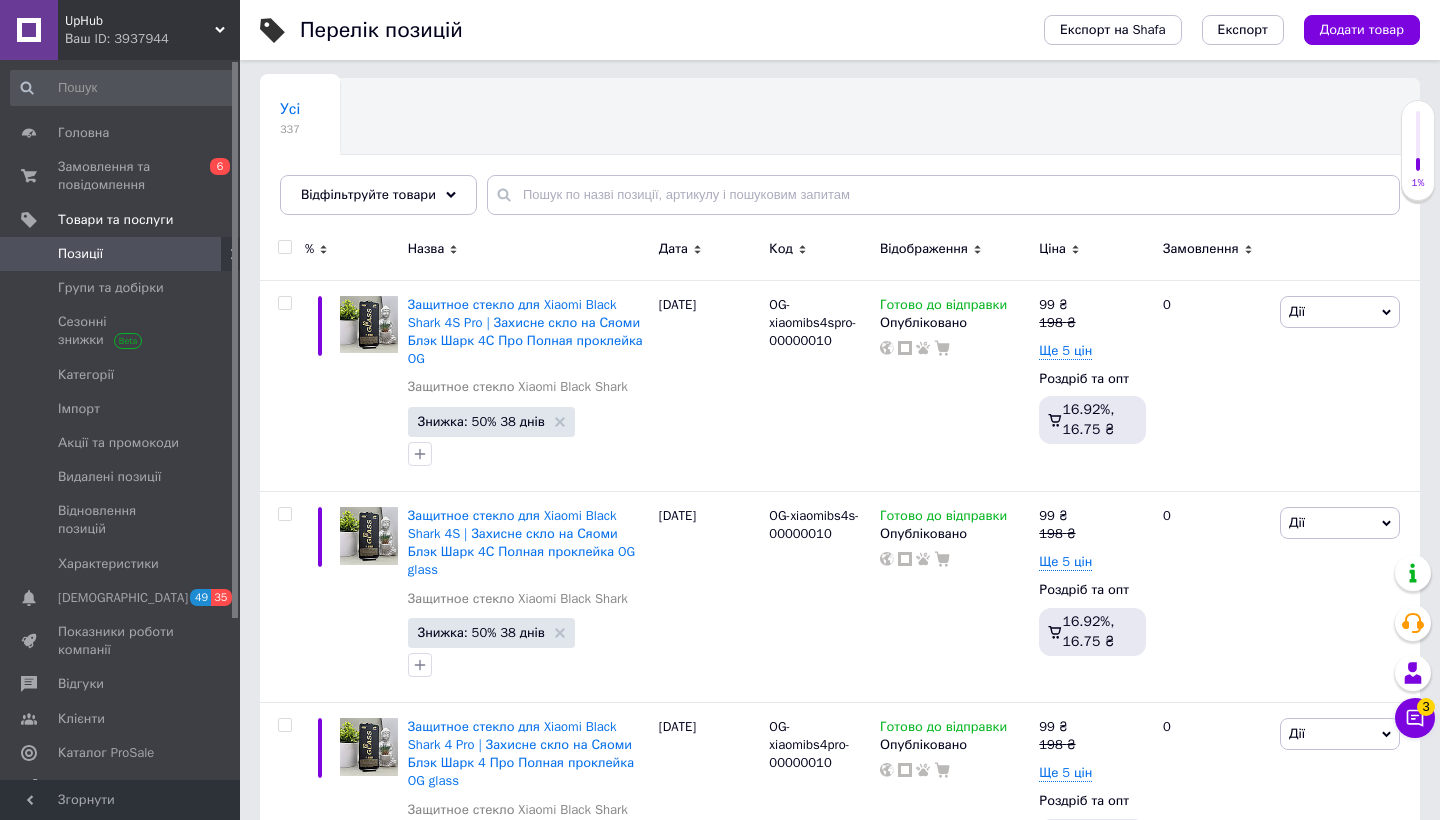 click on "Відфільтруйте товари" at bounding box center [368, 194] 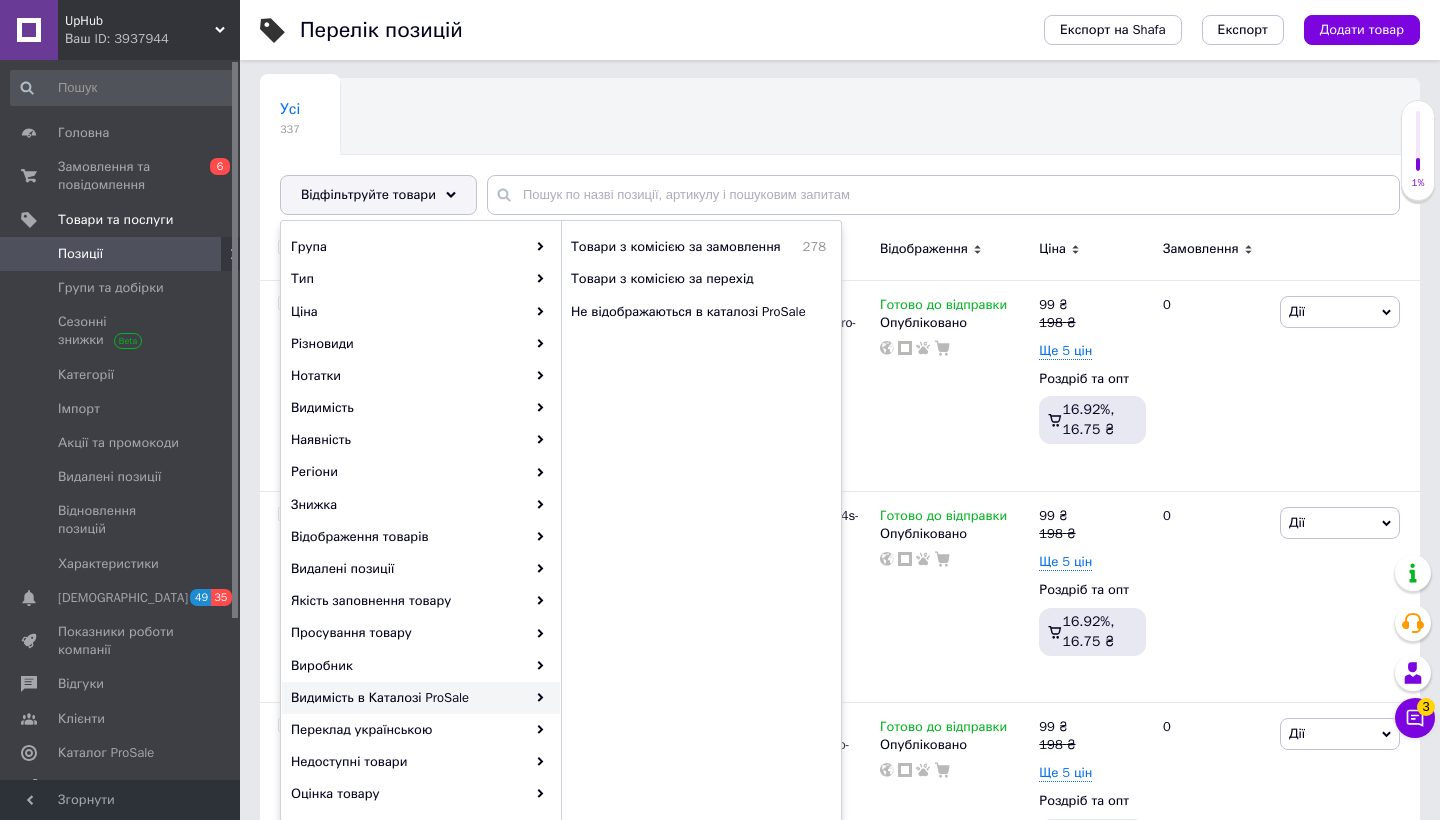 click on "Група" at bounding box center [421, 247] 